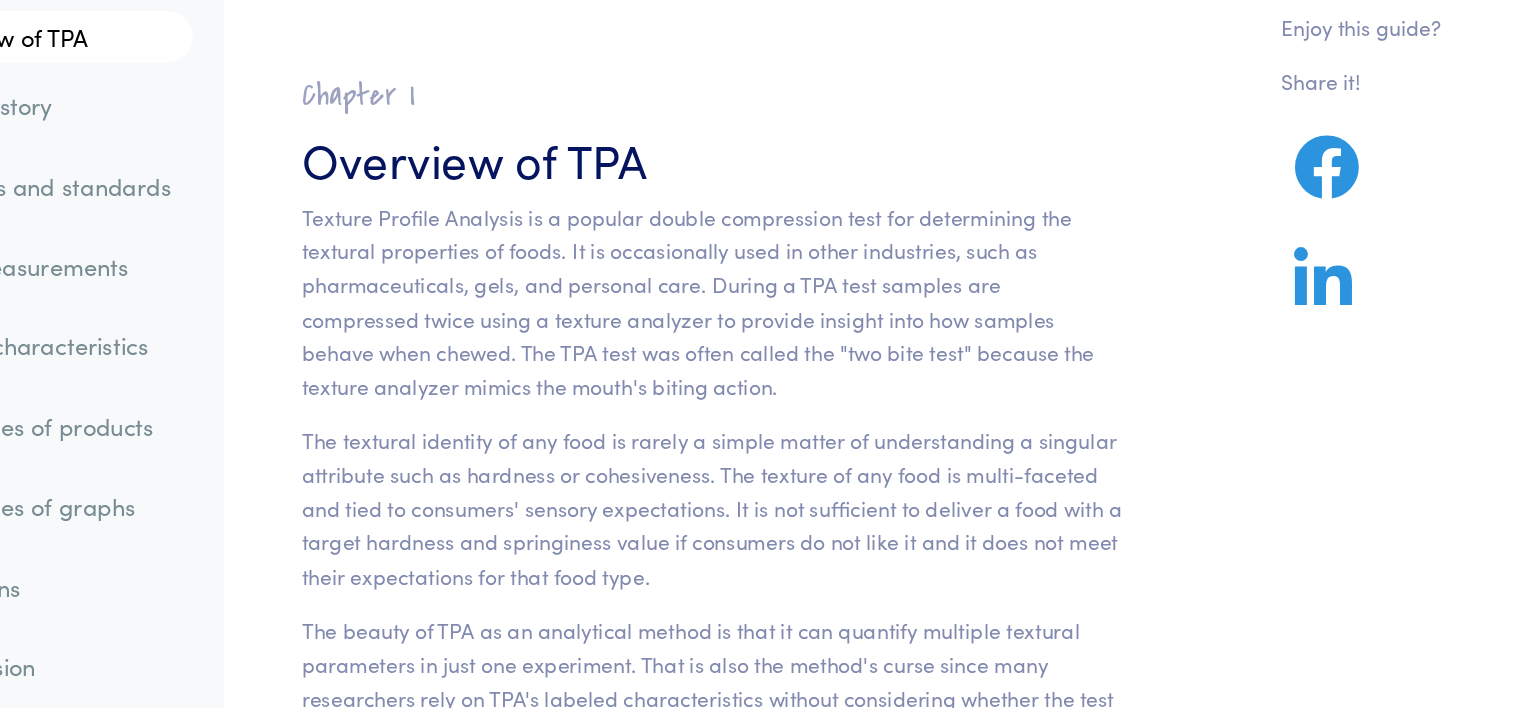 scroll, scrollTop: 0, scrollLeft: 0, axis: both 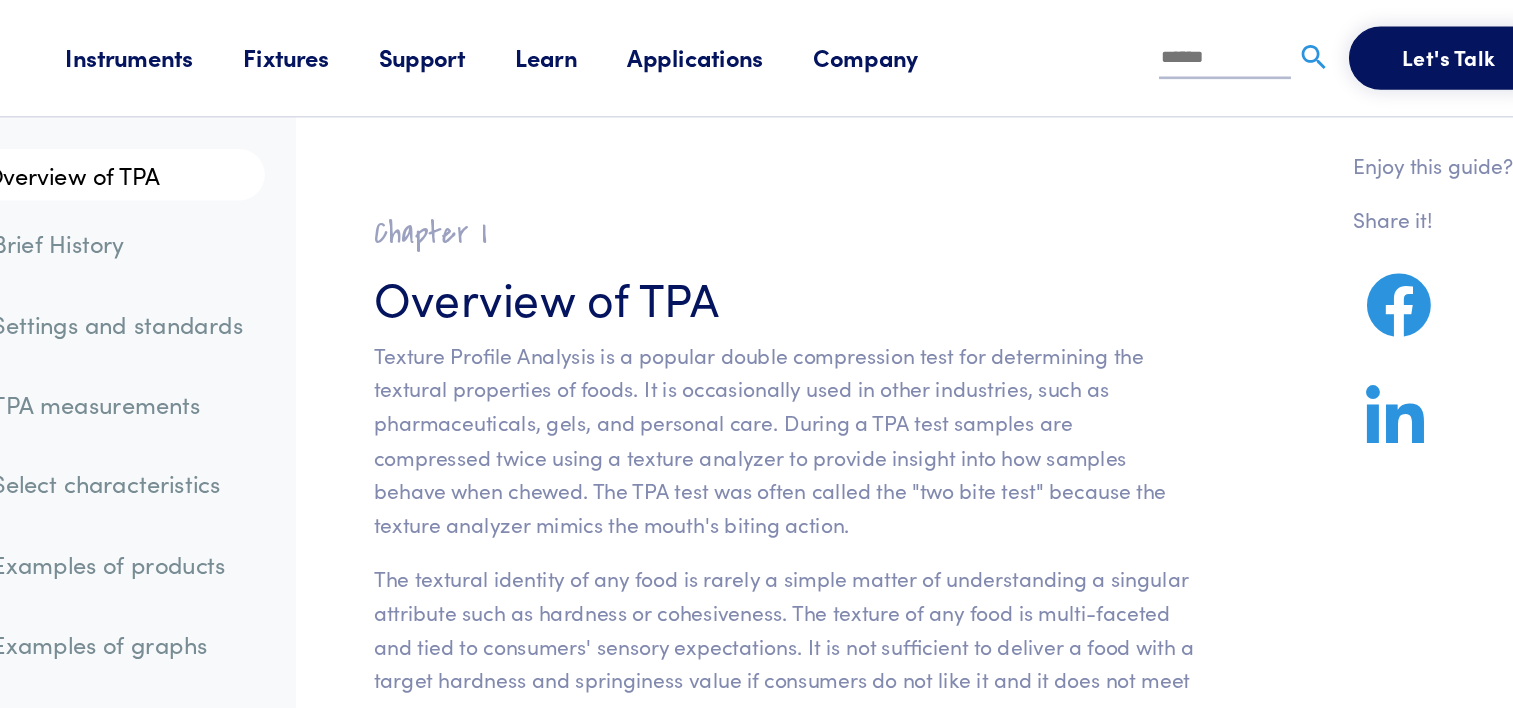 click on "Texture Profile Analysis is a popular double compression test for determining the textural properties of foods. It is occasionally used in other industries, such as pharmaceuticals, gels, and personal care. During a TPA test samples are compressed twice using a texture analyzer to provide insight into how samples behave when chewed. The TPA test was often called the "two bite test" because the texture analyzer mimics the mouth's biting action." at bounding box center (798, 334) 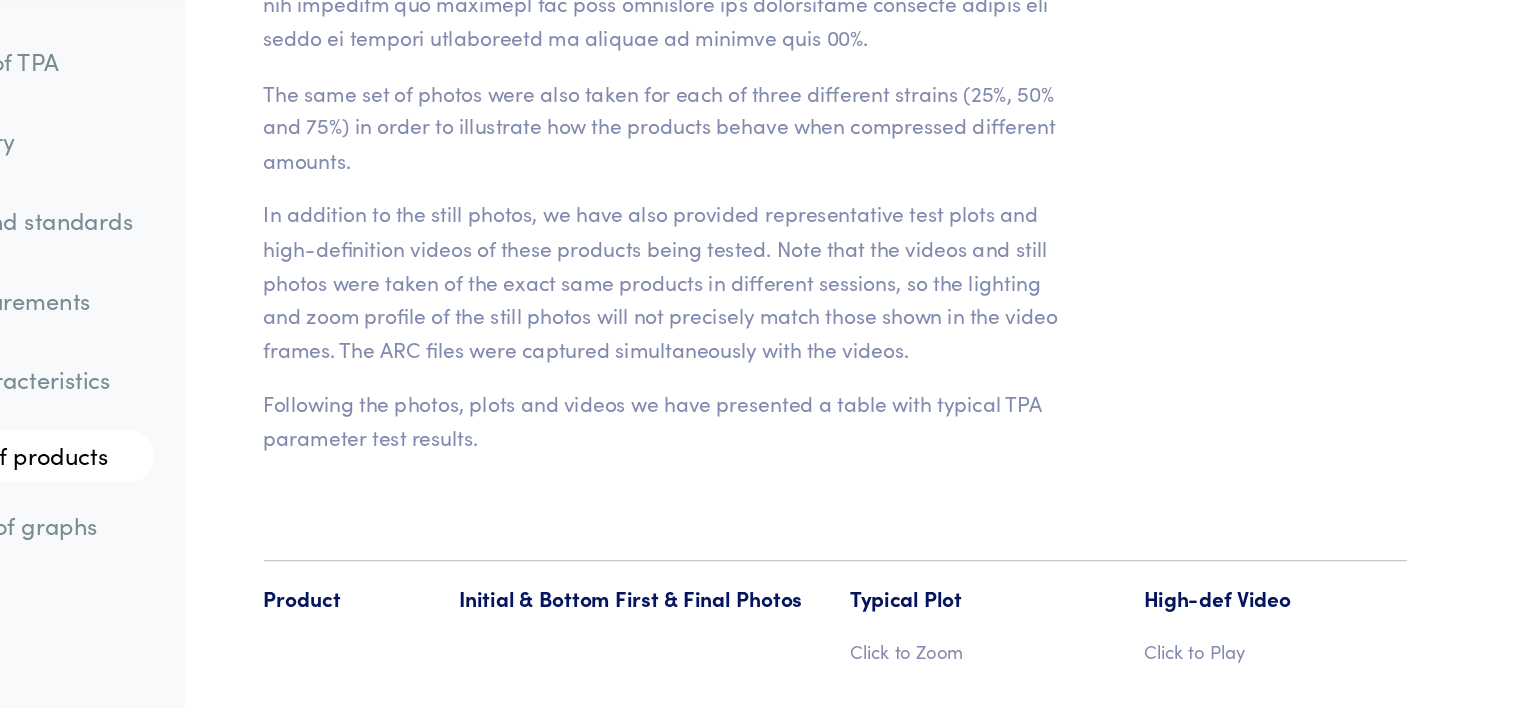 scroll, scrollTop: 19877, scrollLeft: 0, axis: vertical 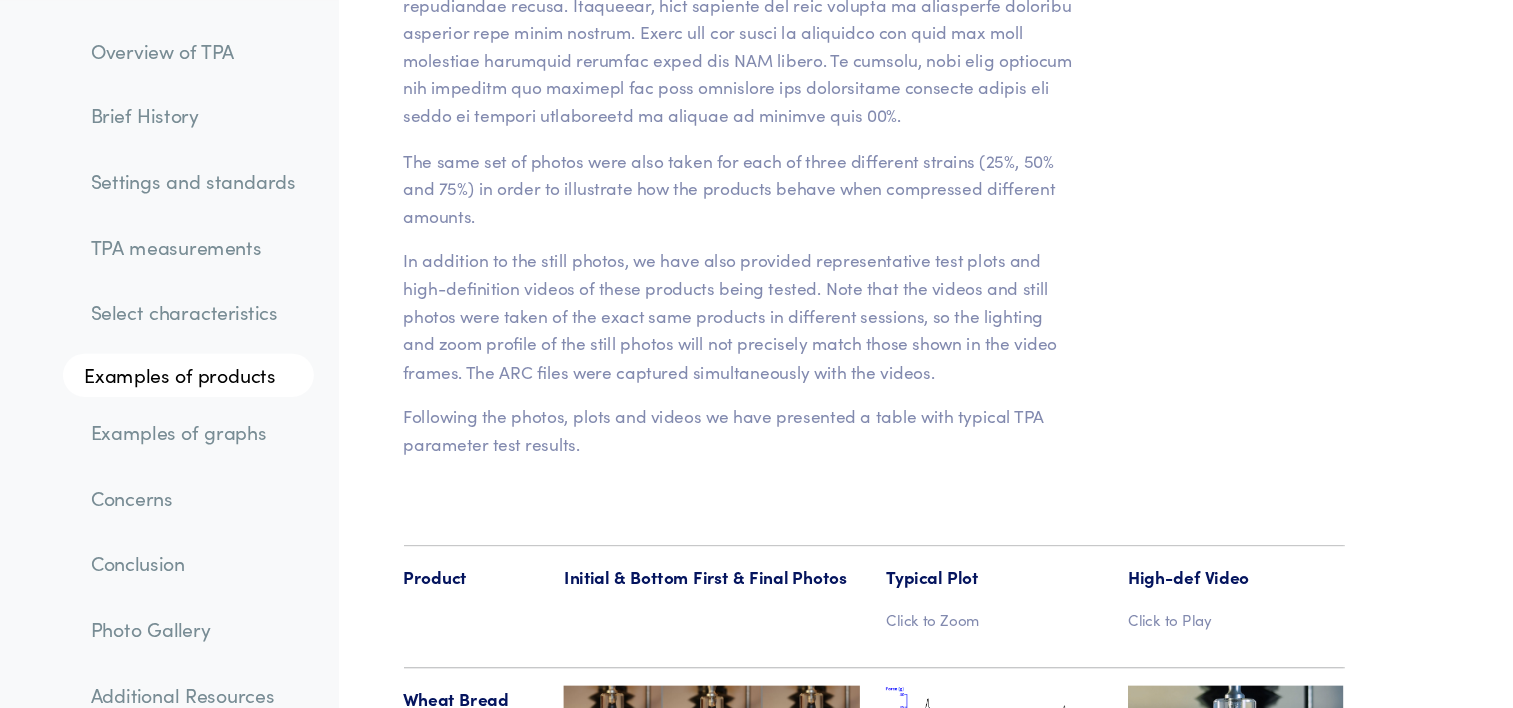 click on "Parameter
Expression
Measurement
Hardness
The peak force that occurs during the first compression. The hardness need not occur at the point of deepest compression, although it typically does for most products.
Maximum force of the first compression.
Same
Fracturability
Not all products fracture; but when they do fracture the Fracturability point occurs where the plot has its first significant peak (where the force falls off) during the probe's first compression of the product." at bounding box center [922, -1650] 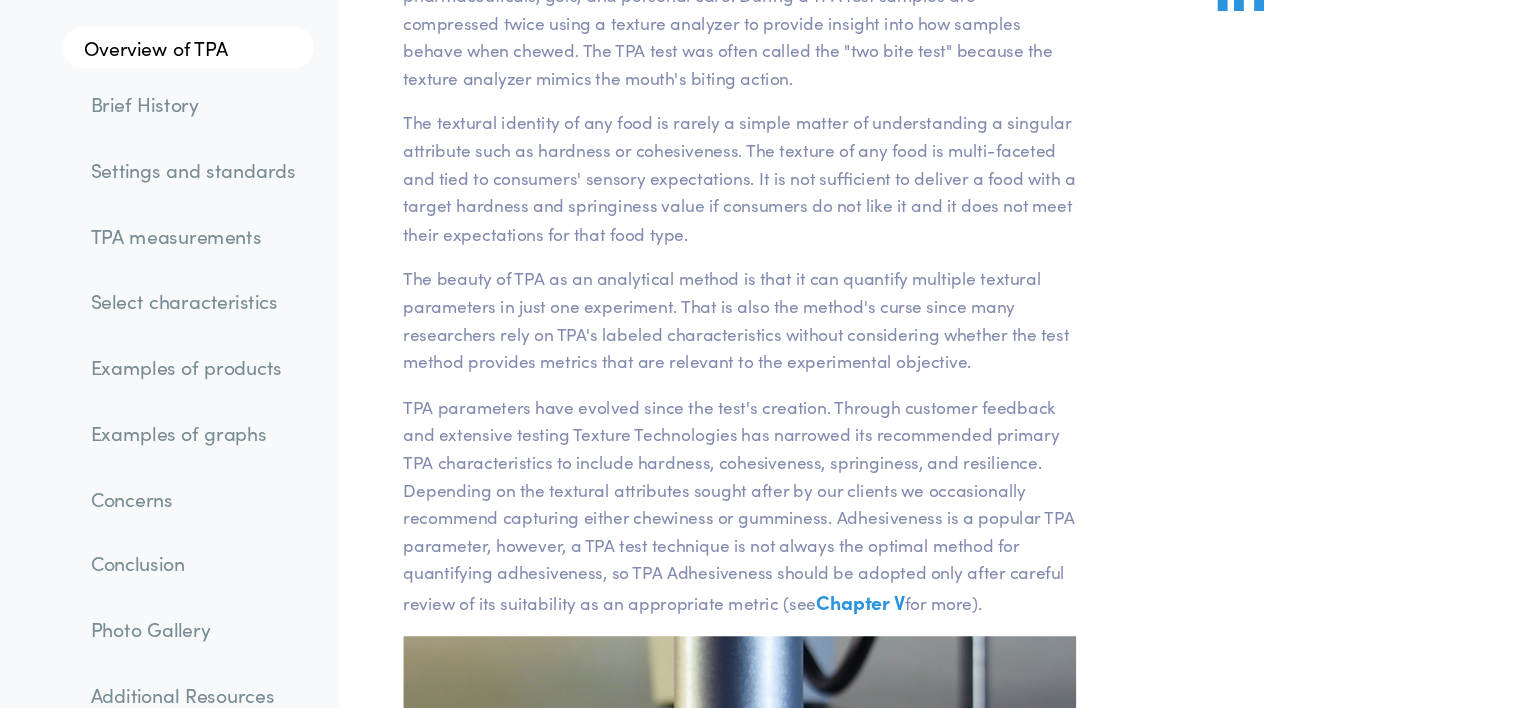 scroll, scrollTop: 0, scrollLeft: 0, axis: both 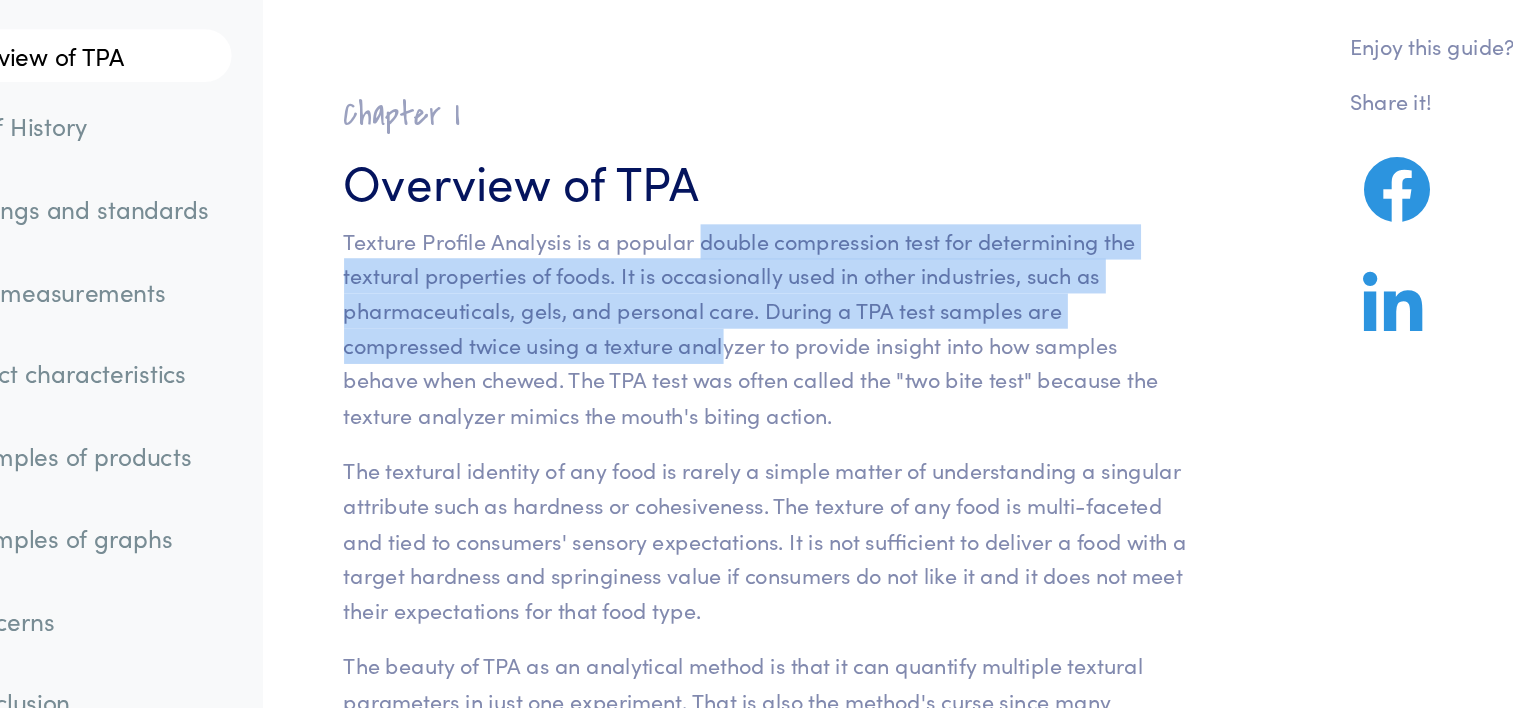 drag, startPoint x: 749, startPoint y: 268, endPoint x: 667, endPoint y: 343, distance: 111.12605 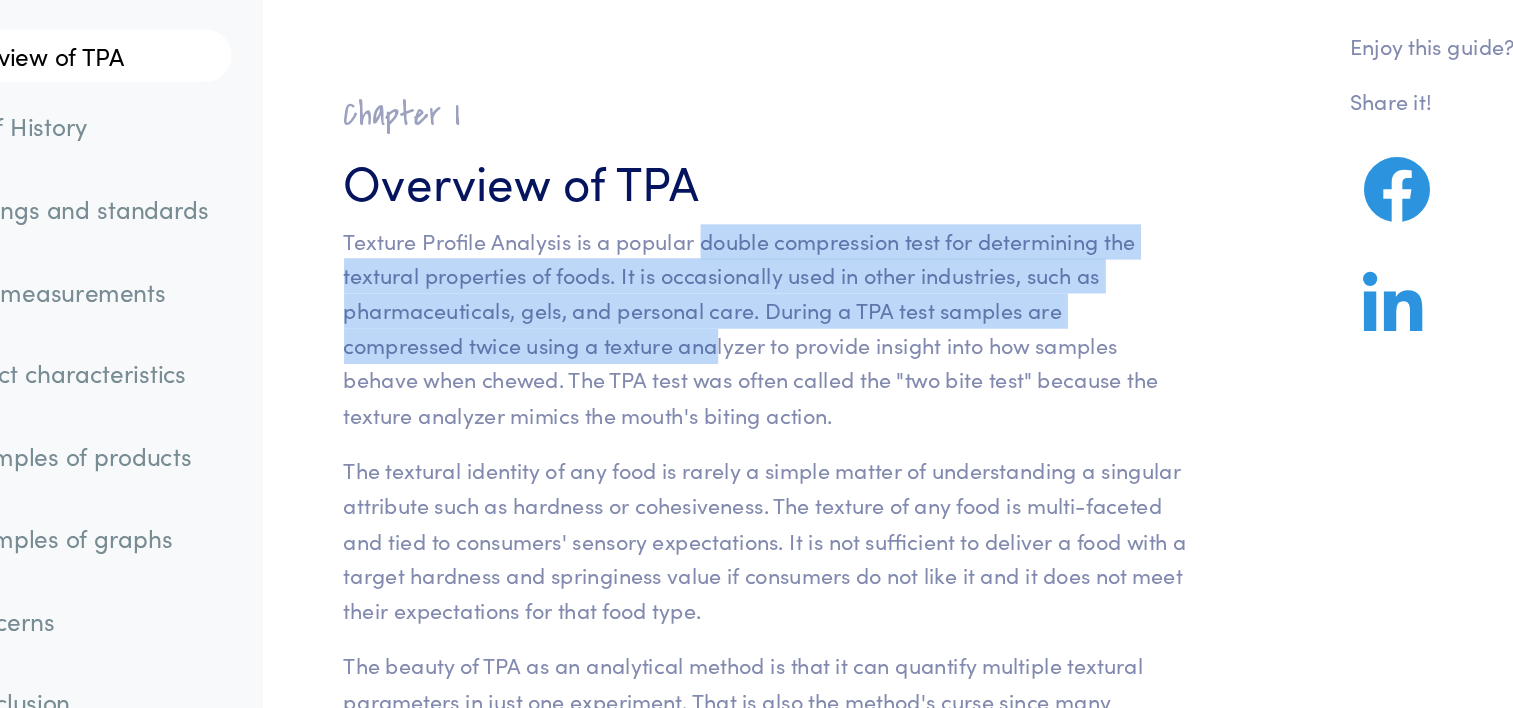 click on "Texture Profile Analysis is a popular double compression test for determining the textural properties of foods. It is occasionally used in other industries, such as pharmaceuticals, gels, and personal care. During a TPA test samples are compressed twice using a texture analyzer to provide insight into how samples behave when chewed. The TPA test was often called the "two bite test" because the texture analyzer mimics the mouth's biting action." at bounding box center (798, 334) 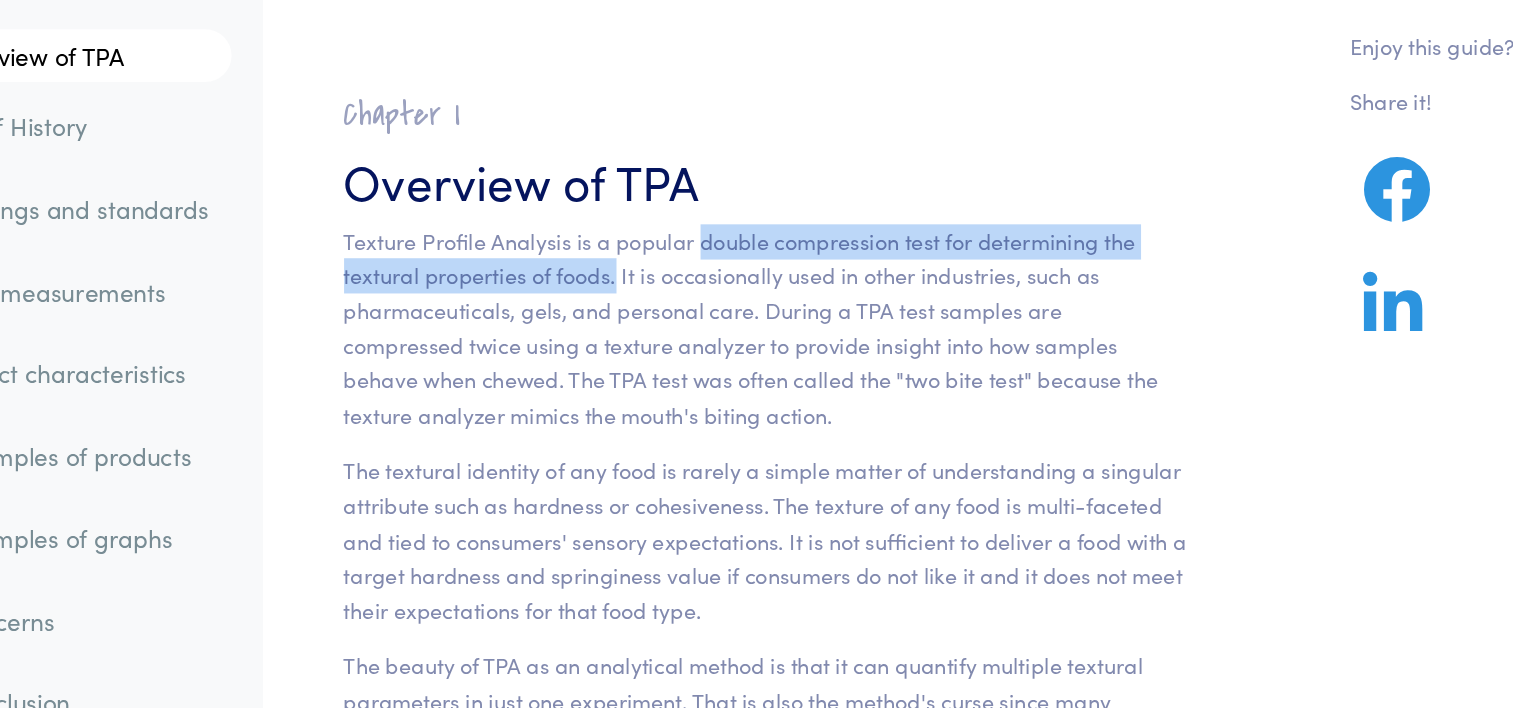 drag, startPoint x: 748, startPoint y: 268, endPoint x: 687, endPoint y: 295, distance: 66.70832 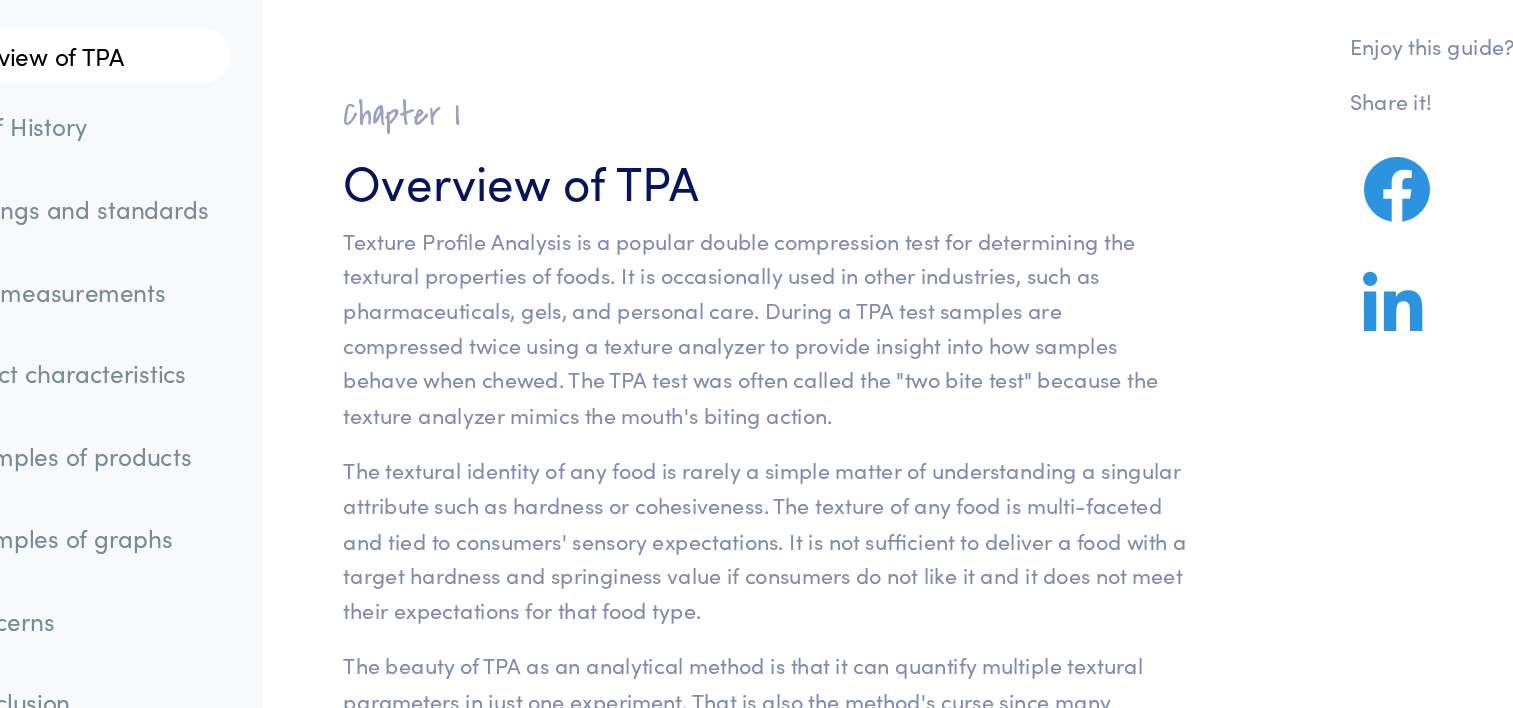 click on "Texture Profile Analysis is a popular double compression test for determining the textural properties of foods. It is occasionally used in other industries, such as pharmaceuticals, gels, and personal care. During a TPA test samples are compressed twice using a texture analyzer to provide insight into how samples behave when chewed. The TPA test was often called the "two bite test" because the texture analyzer mimics the mouth's biting action." at bounding box center (798, 334) 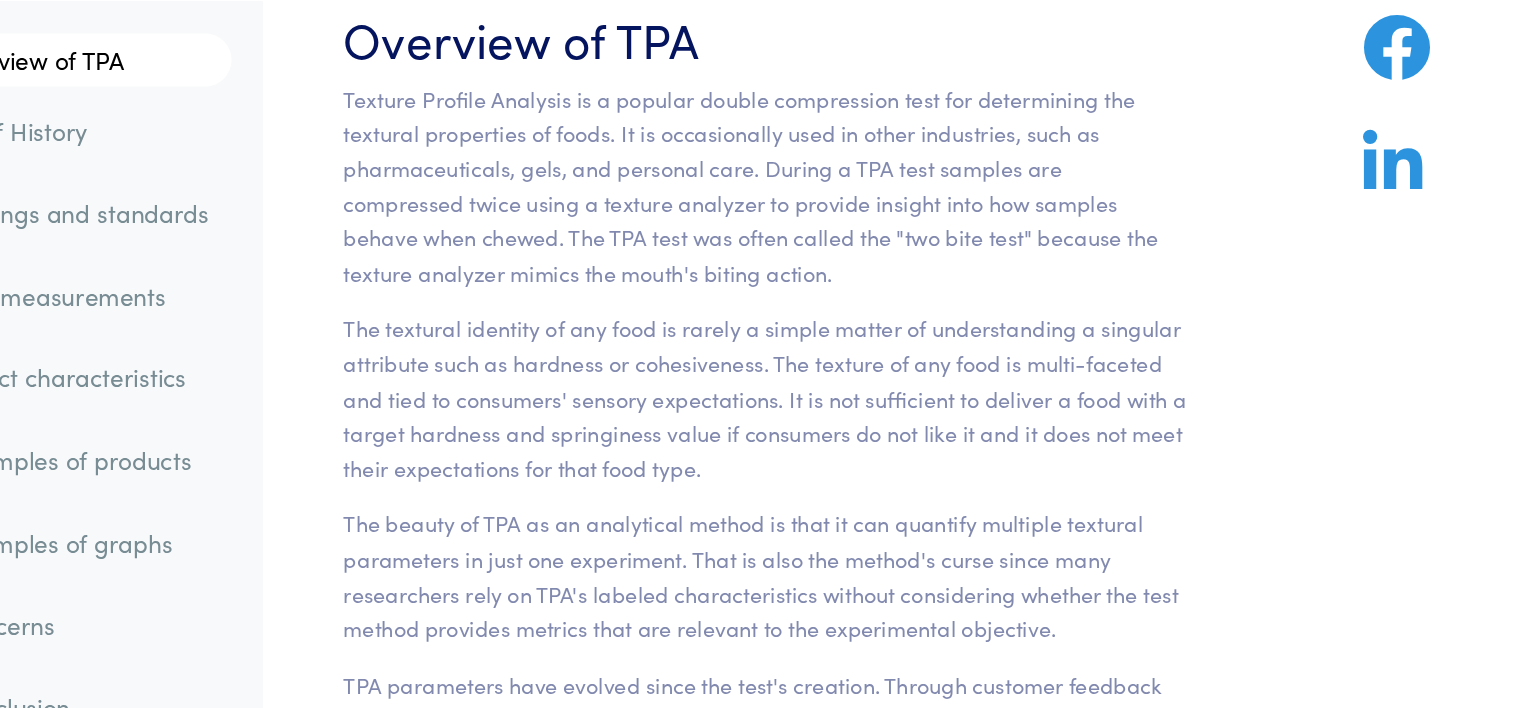 scroll, scrollTop: 195, scrollLeft: 0, axis: vertical 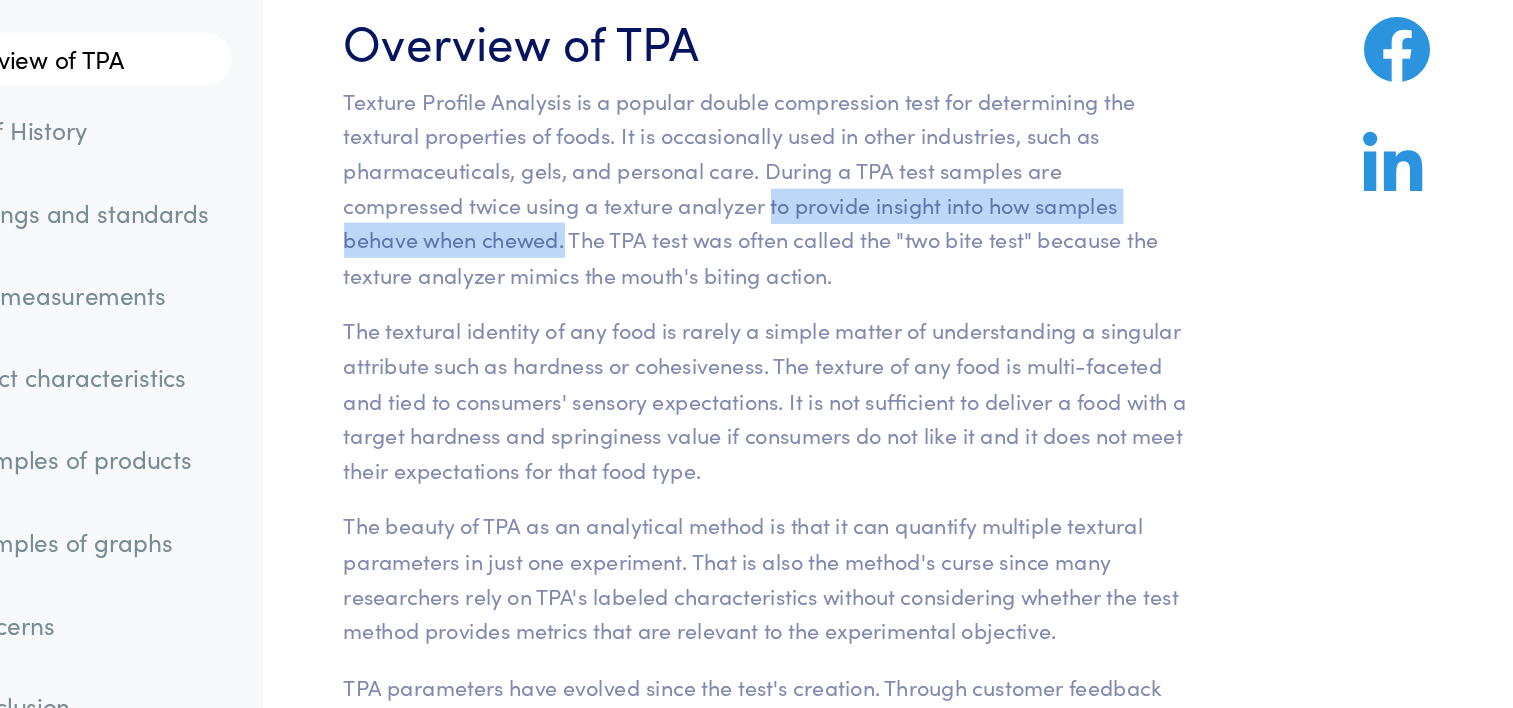 drag, startPoint x: 706, startPoint y: 151, endPoint x: 548, endPoint y: 181, distance: 160.82289 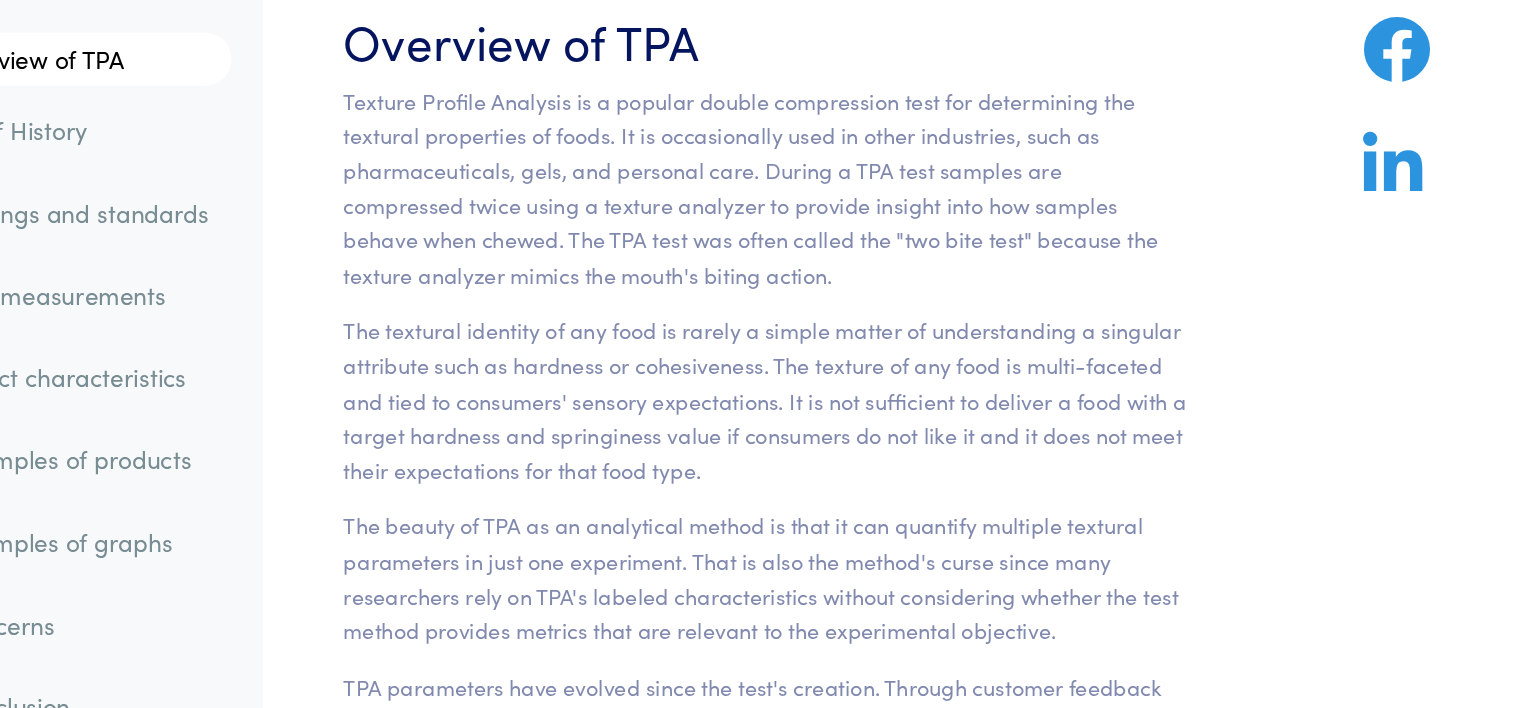 click on "The textural identity of any food is rarely a simple matter of understanding a singular attribute such as hardness or cohesiveness. The texture of any food is multi-faceted and tied to consumers' sensory expectations. It is not sufficient to deliver a food with a target hardness and springiness value if consumers do not like it and it does not meet their expectations for that food type." at bounding box center (798, 295) 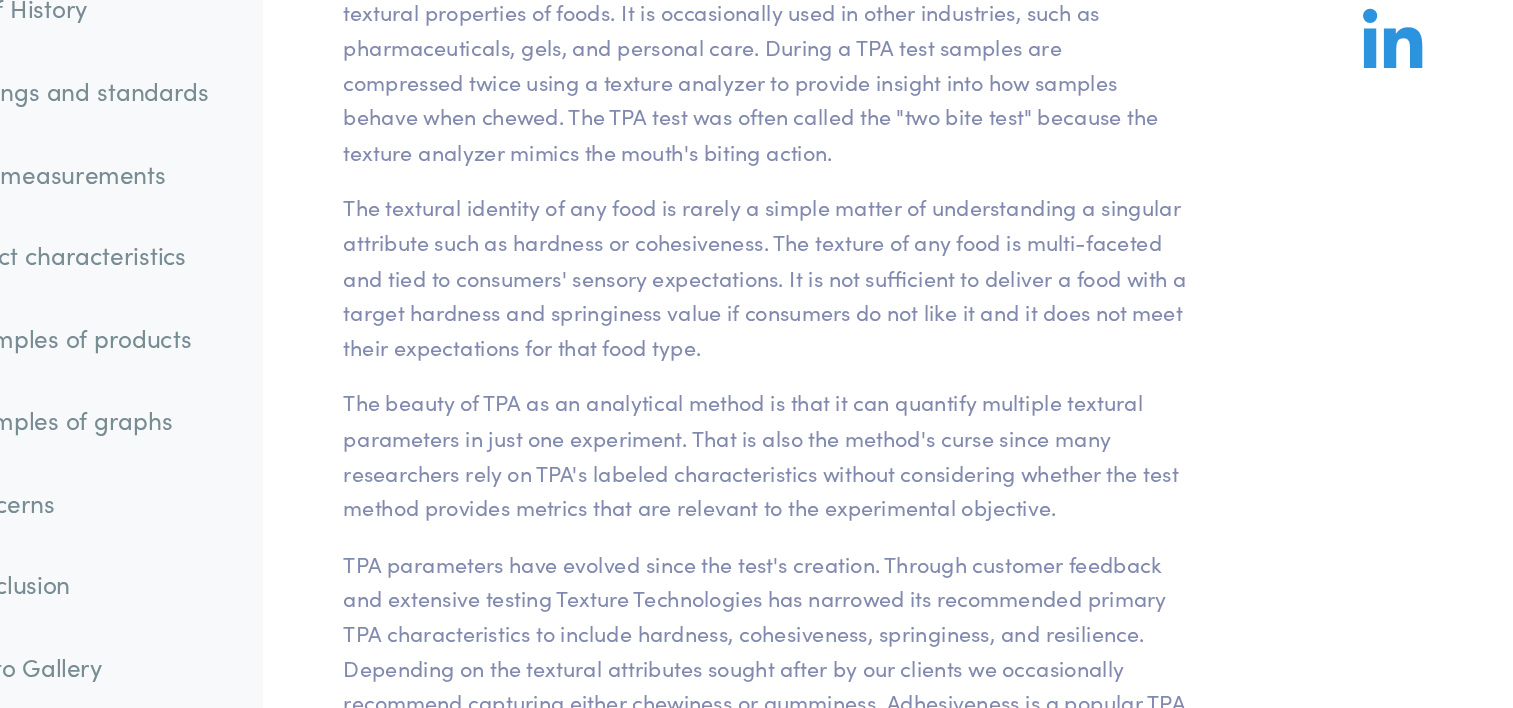 scroll, scrollTop: 195, scrollLeft: 0, axis: vertical 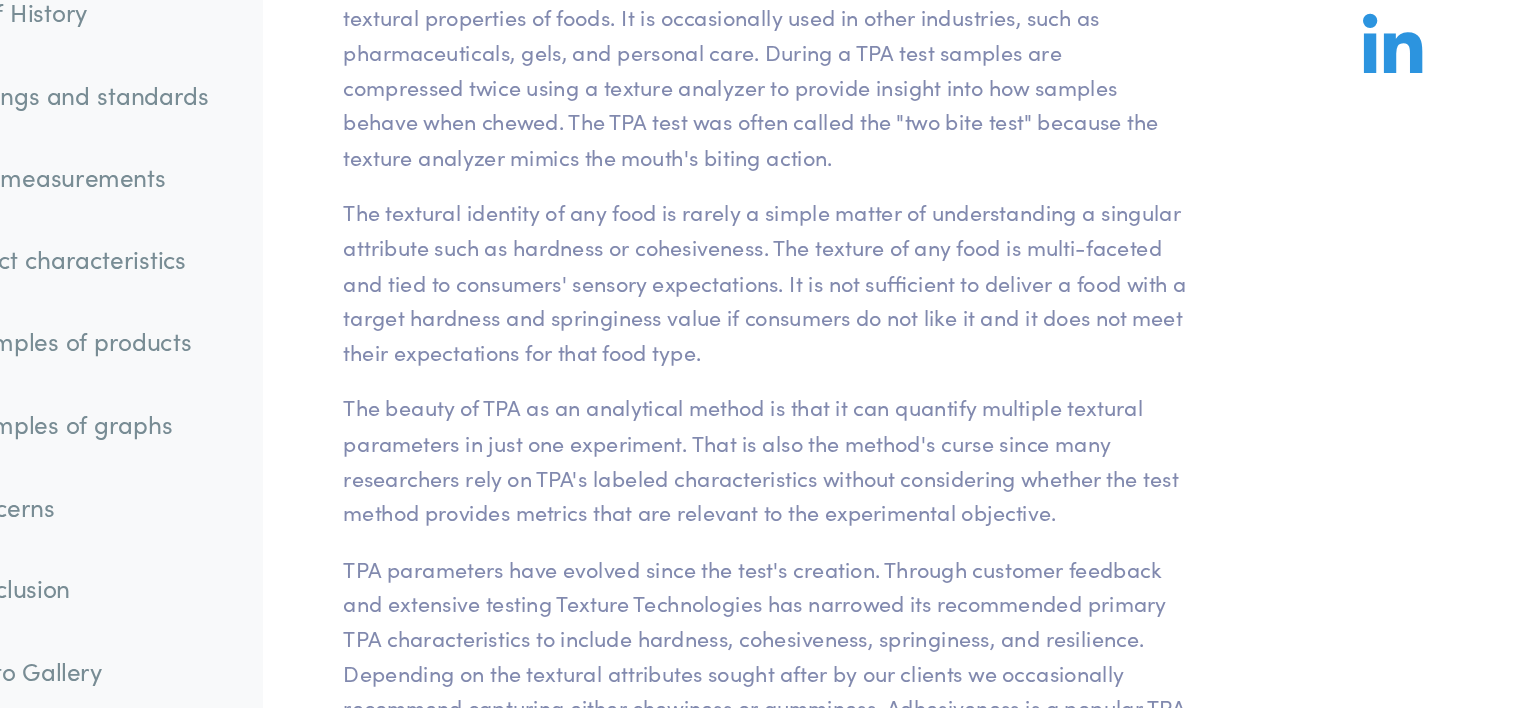 click on "The textural identity of any food is rarely a simple matter of understanding a singular attribute such as hardness or cohesiveness. The texture of any food is multi-faceted and tied to consumers' sensory expectations. It is not sufficient to deliver a food with a target hardness and springiness value if consumers do not like it and it does not meet their expectations for that food type." at bounding box center [798, 295] 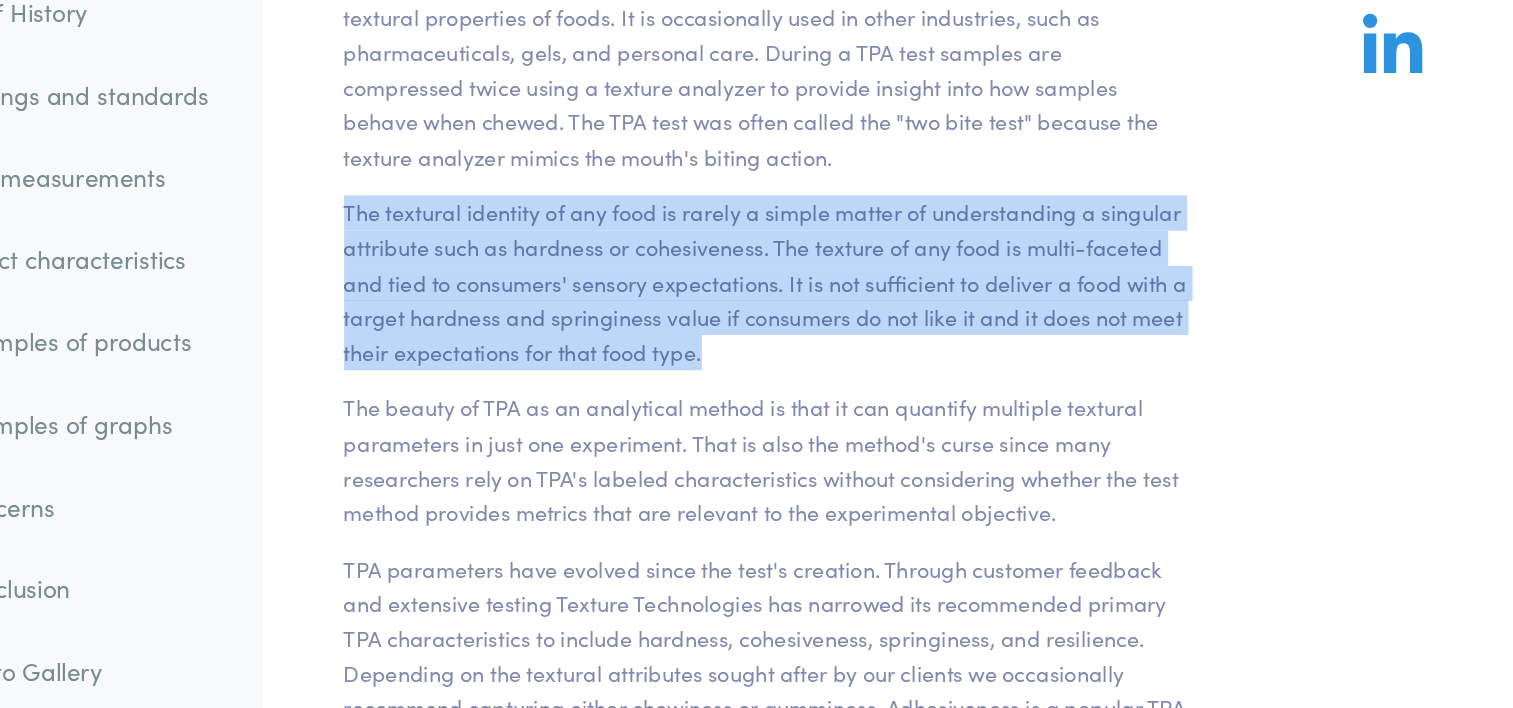 drag, startPoint x: 484, startPoint y: 243, endPoint x: 784, endPoint y: 347, distance: 317.51535 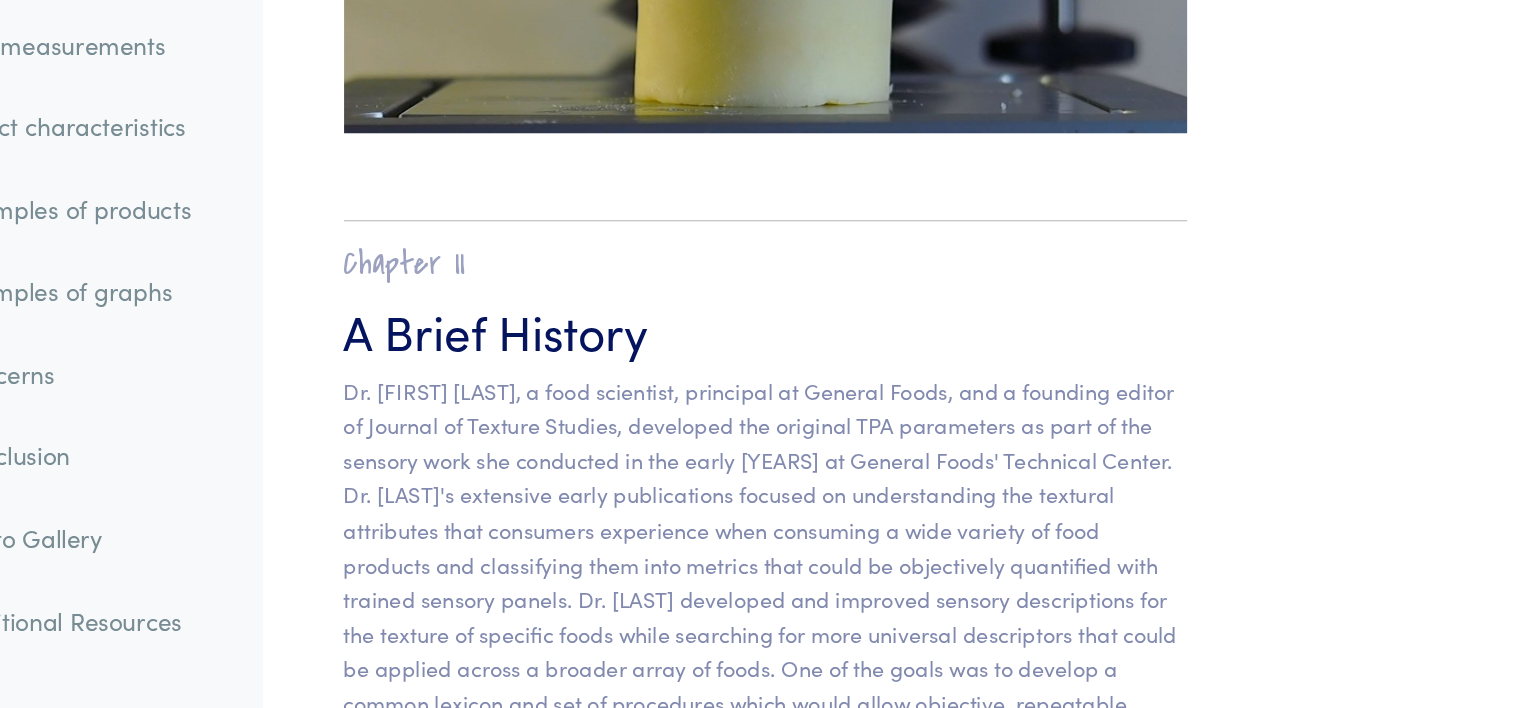 scroll, scrollTop: 933, scrollLeft: 0, axis: vertical 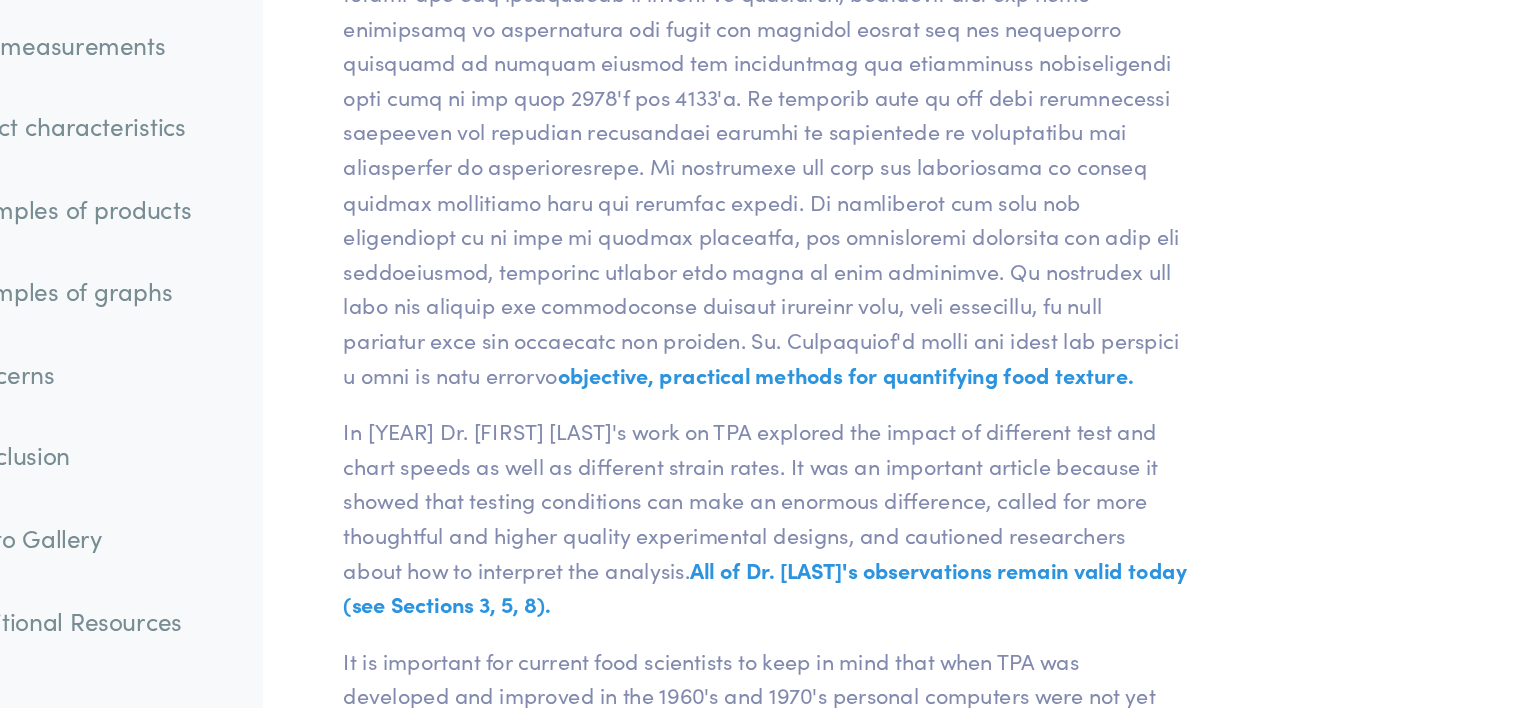 drag, startPoint x: 929, startPoint y: 382, endPoint x: 929, endPoint y: 480, distance: 98 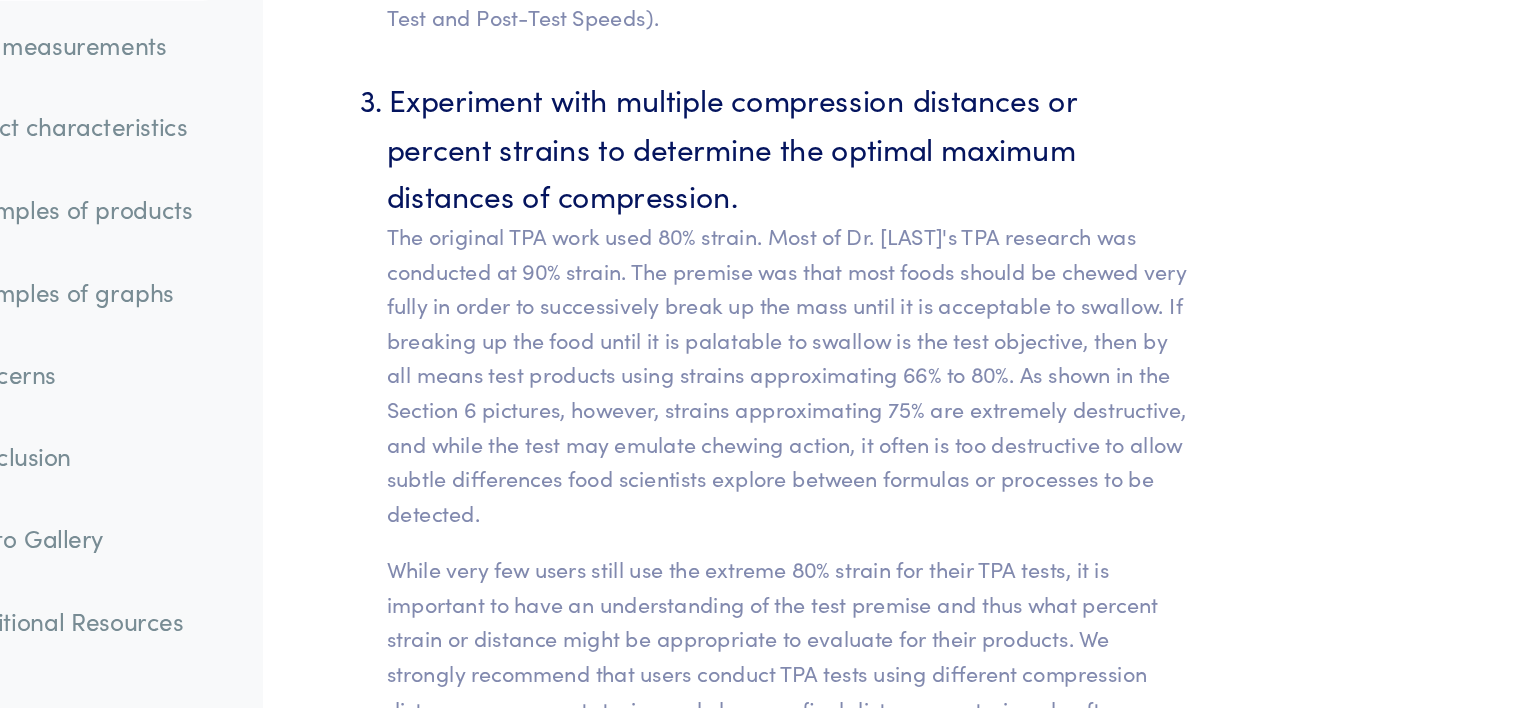scroll, scrollTop: 8927, scrollLeft: 0, axis: vertical 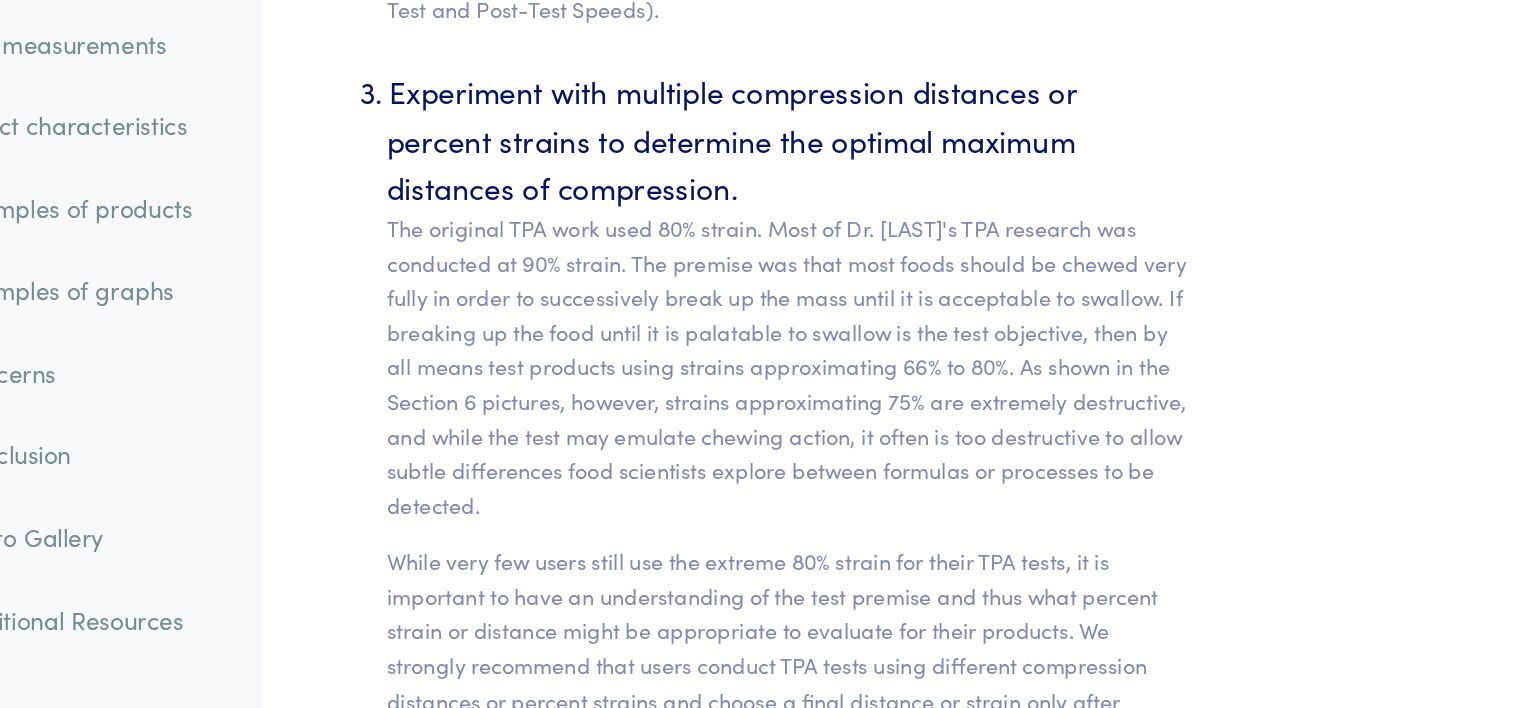 click on "Experiment with multiple compression distances or percent strains to determine the optimal maximum distances of compression. The original TPA work used 80% strain. Most of Dr. [LAST]'s TPA research was conducted at 90% strain. The premise was that most foods should be chewed very fully in order to successively break up the mass until it is acceptable to swallow. If breaking up the food until it is palatable to swallow is the test objective, then by all means test products using strains approximating 66% to 80%. As shown in the Section 6 pictures, however, strains approximating 75% are extremely destructive, and while the test may emulate chewing action, it often is too destructive to allow subtle differences food scientists explore between formulas or processes to be detected." at bounding box center (814, 513) 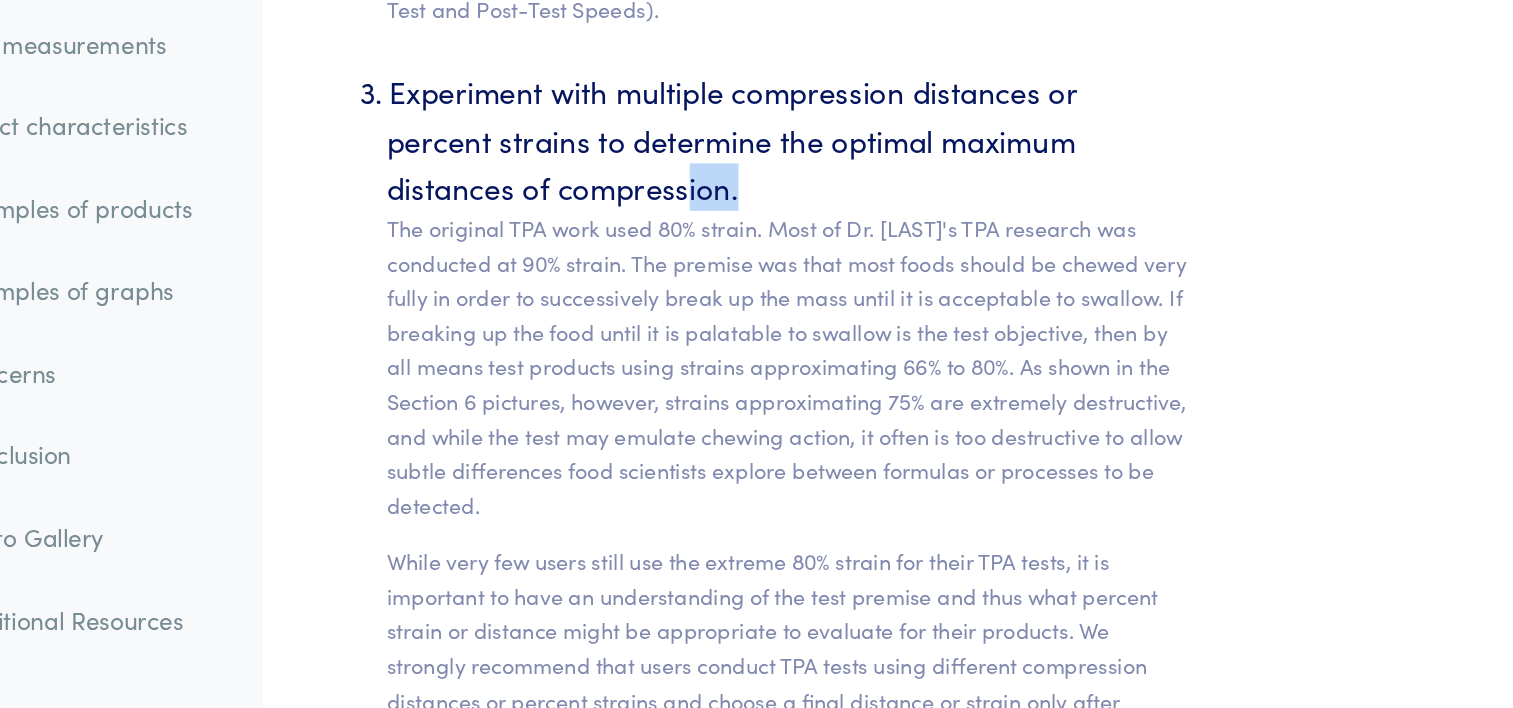 drag, startPoint x: 656, startPoint y: 406, endPoint x: 610, endPoint y: 390, distance: 48.703182 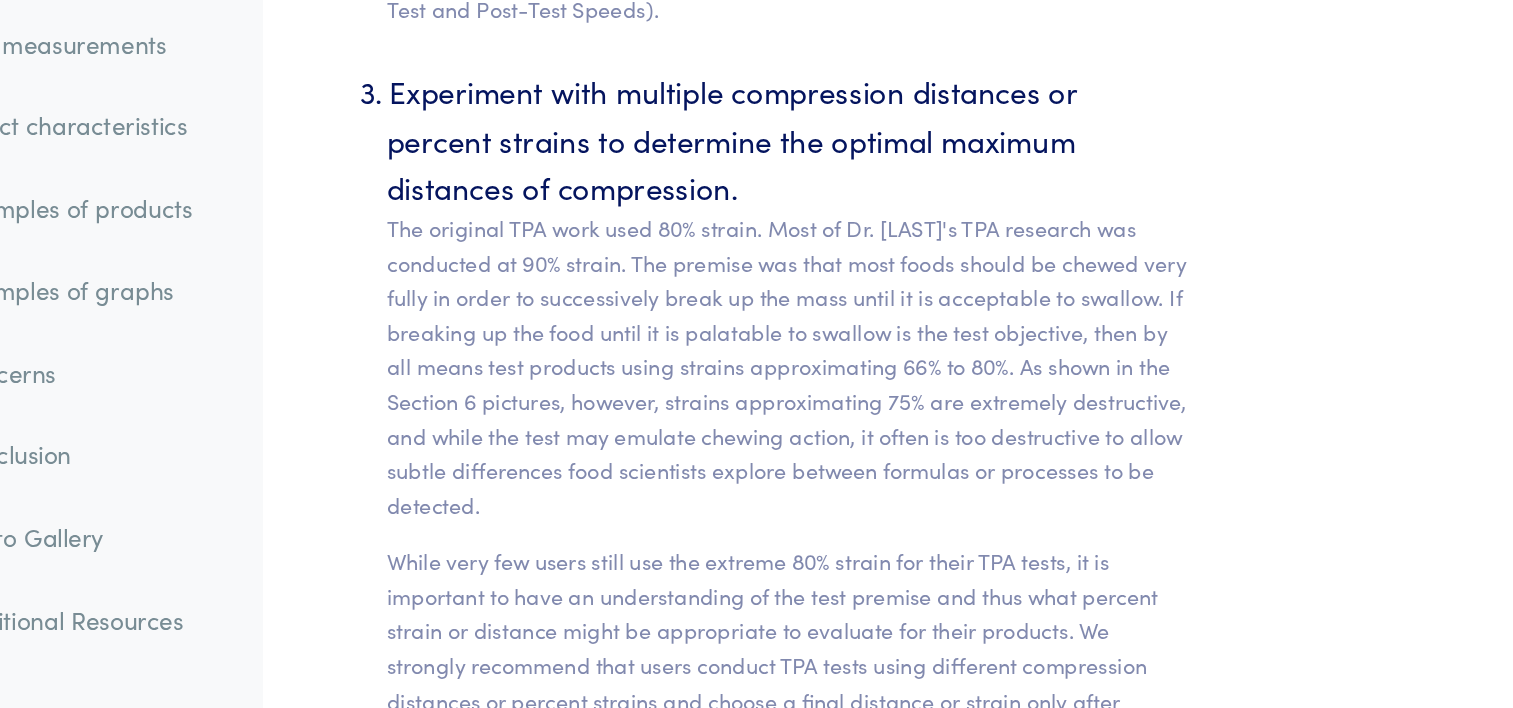 drag, startPoint x: 610, startPoint y: 390, endPoint x: 640, endPoint y: 466, distance: 81.706795 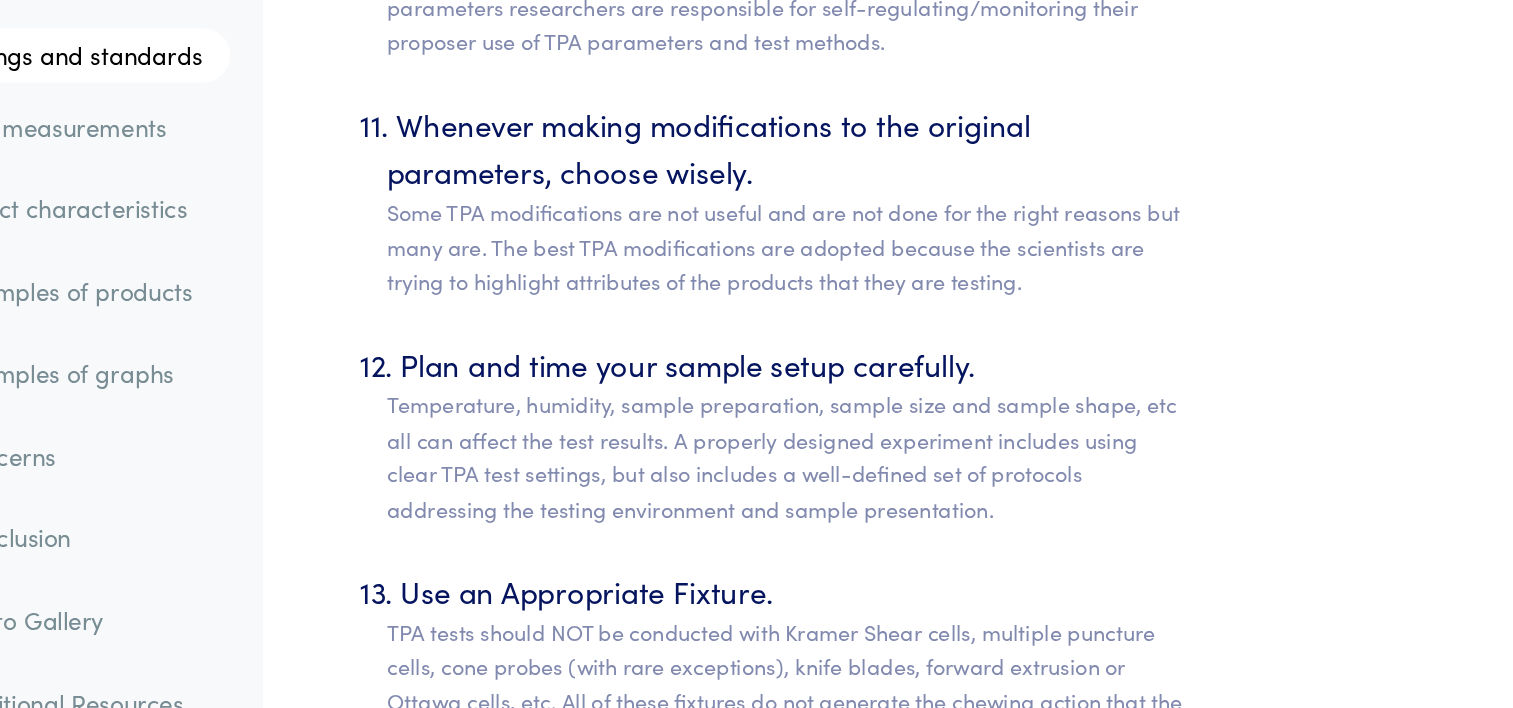 scroll, scrollTop: 11152, scrollLeft: 0, axis: vertical 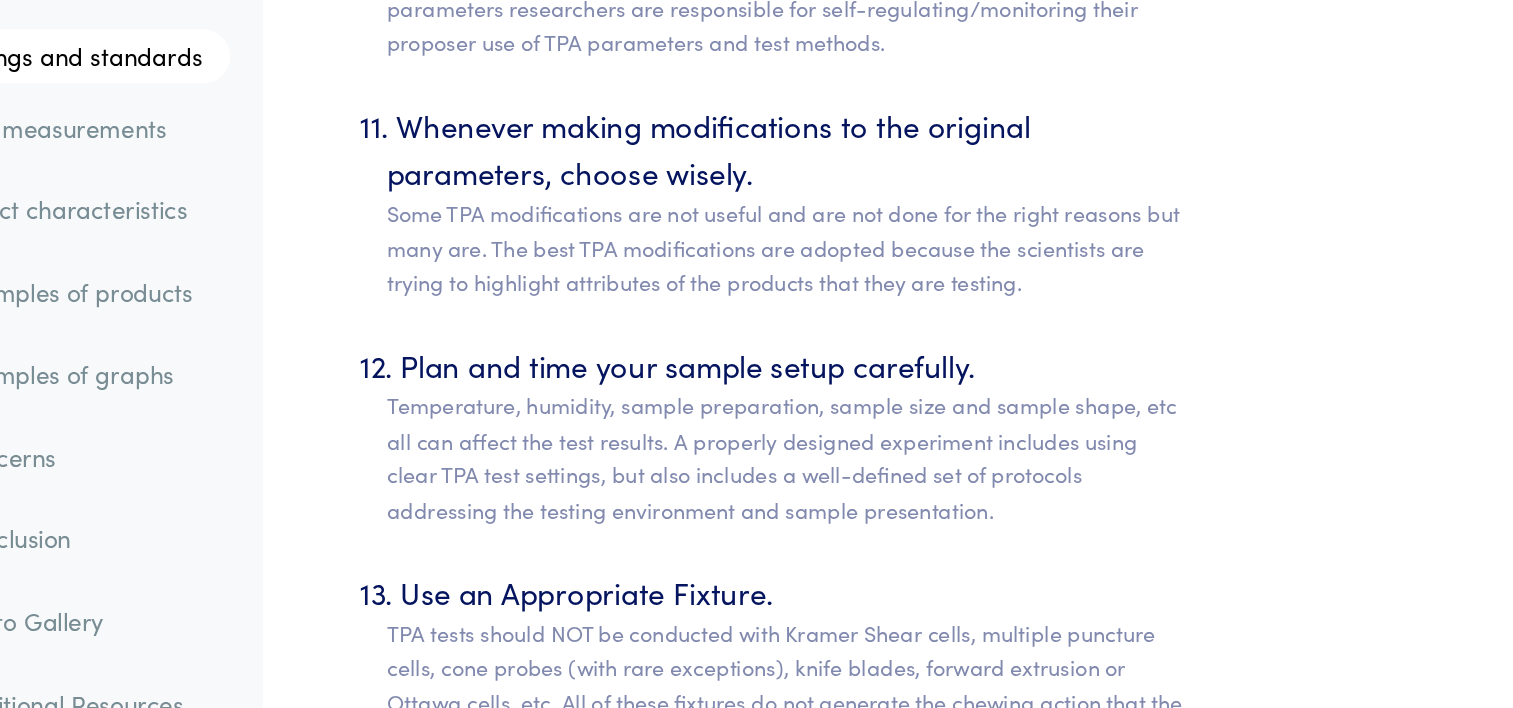 click on "Plan and time your sample setup carefully. Temperature, humidity, sample preparation, sample size and sample shape, etc all can affect the test results. A properly designed experiment includes using clear TPA test settings, but also includes a well-defined set of protocols addressing the testing environment and sample presentation." at bounding box center [814, 445] 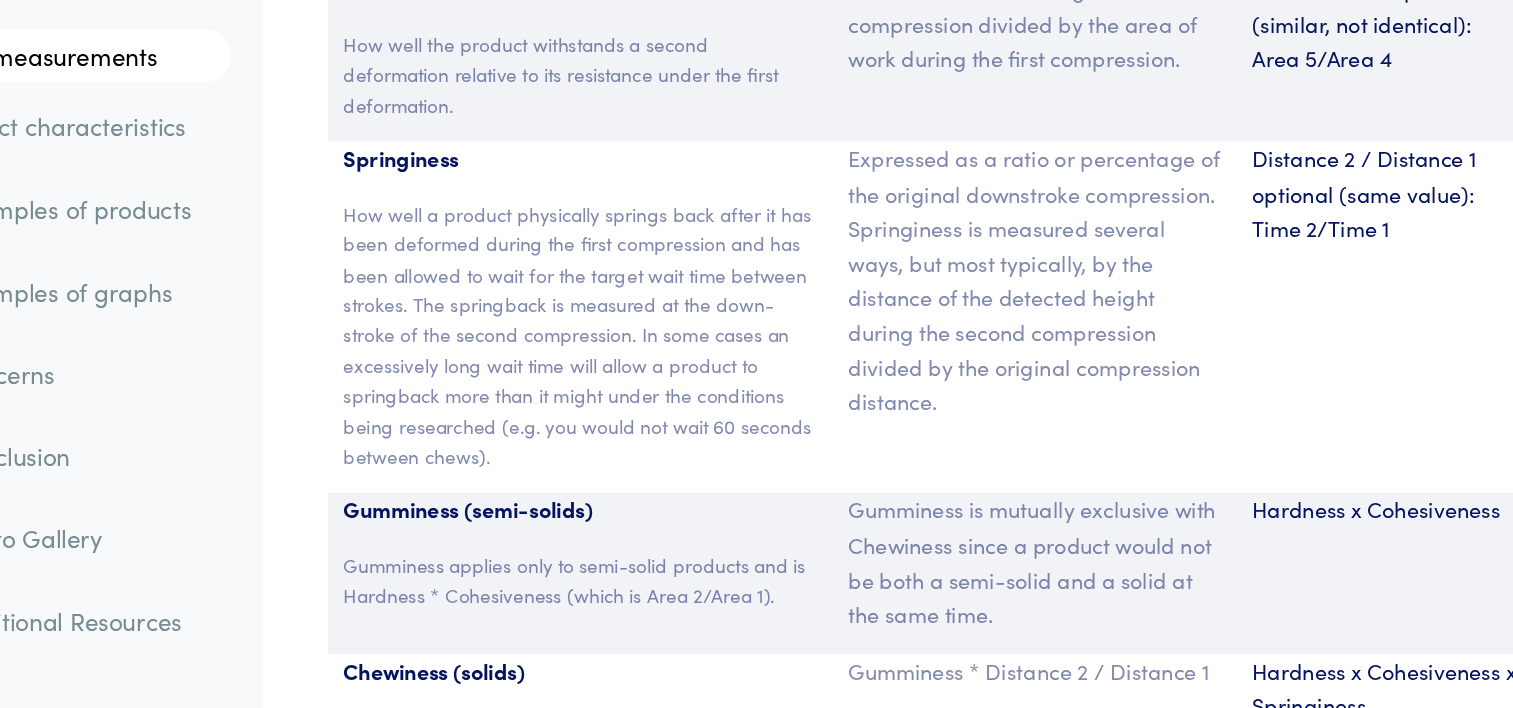 scroll, scrollTop: 13308, scrollLeft: 0, axis: vertical 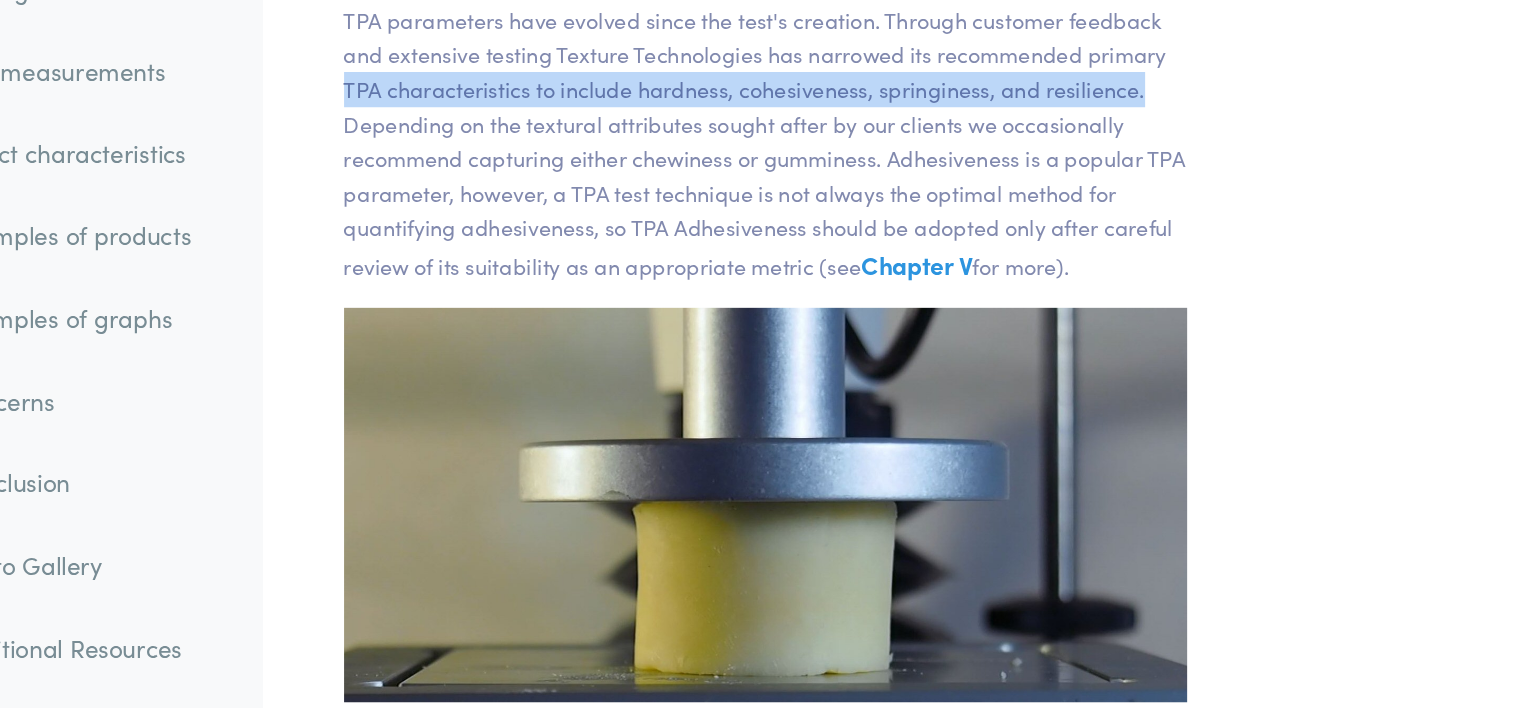 drag, startPoint x: 489, startPoint y: 226, endPoint x: 1128, endPoint y: 242, distance: 639.20026 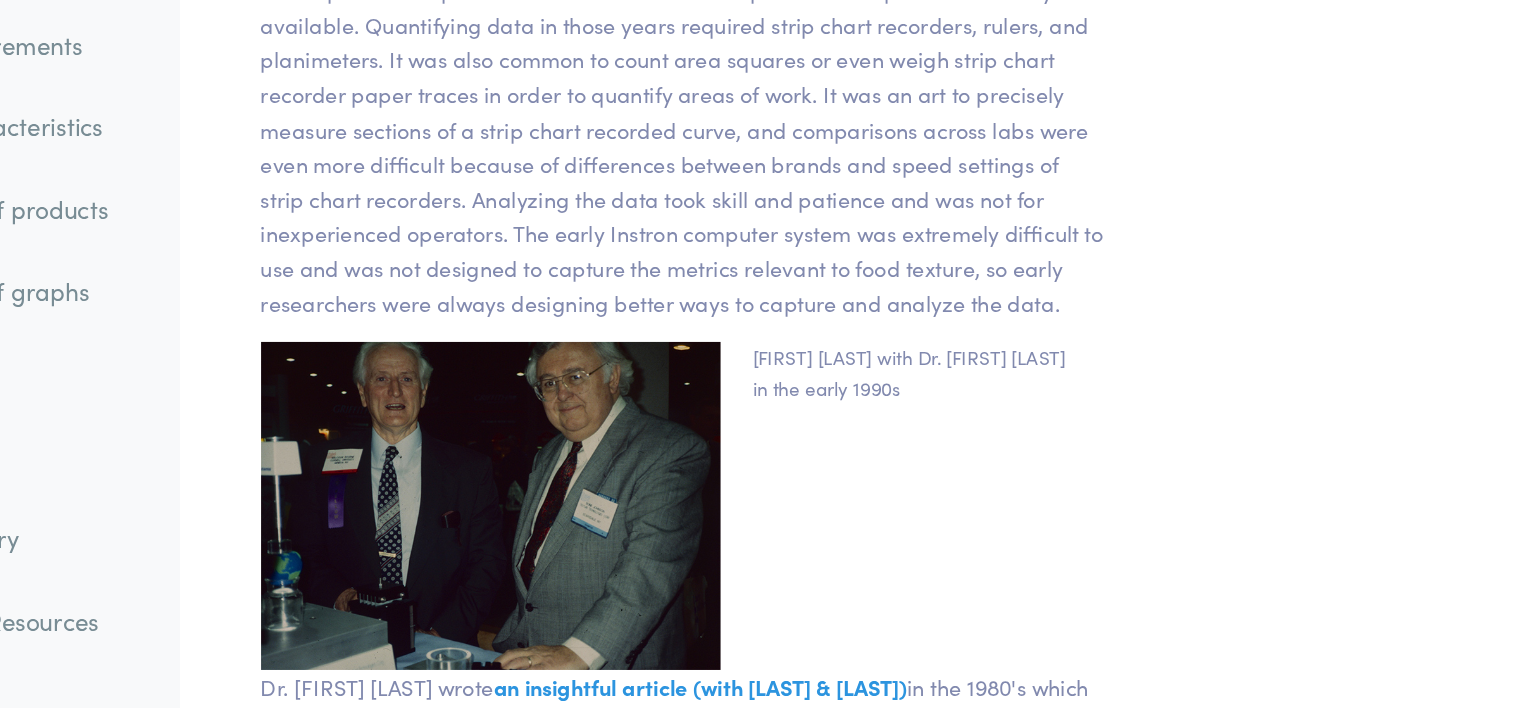 scroll, scrollTop: 5057, scrollLeft: 0, axis: vertical 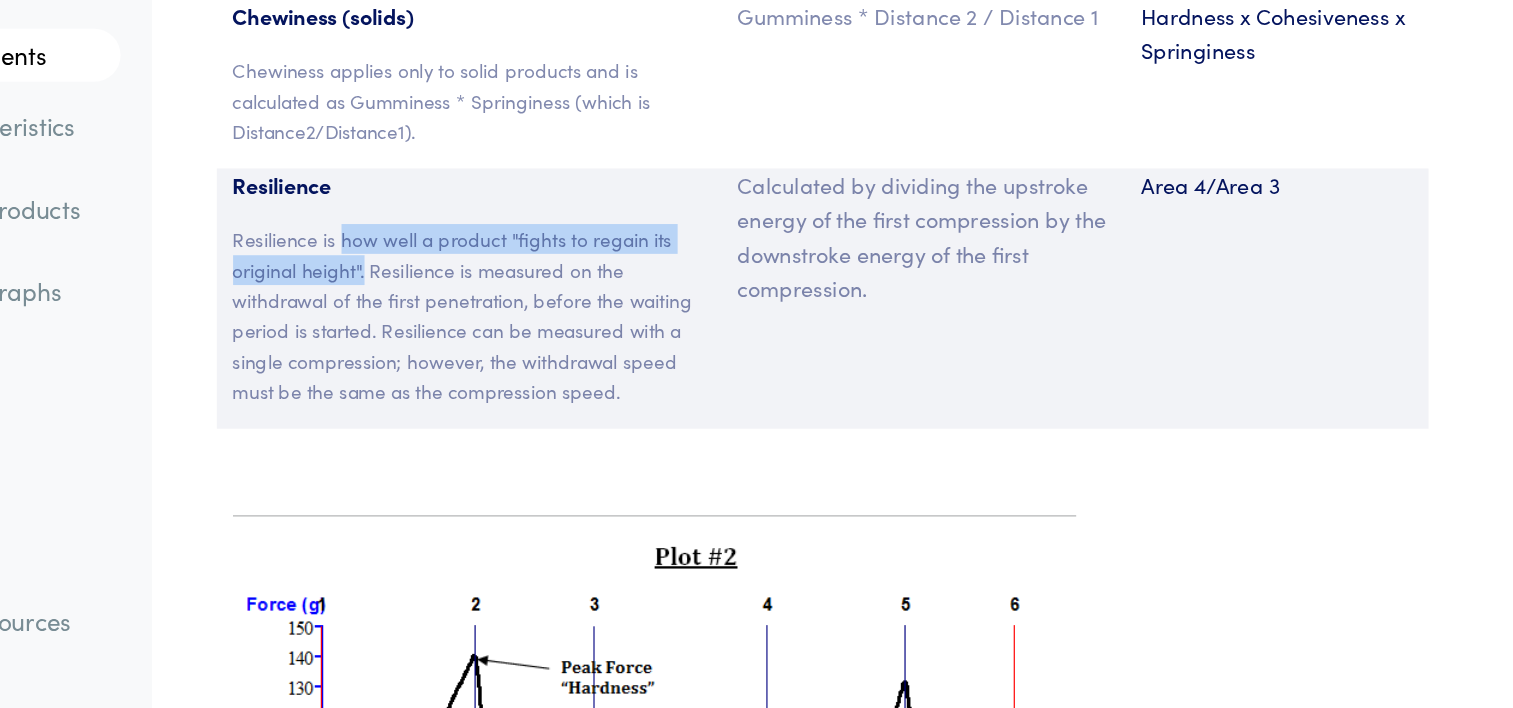 drag, startPoint x: 566, startPoint y: 439, endPoint x: 585, endPoint y: 466, distance: 33.01515 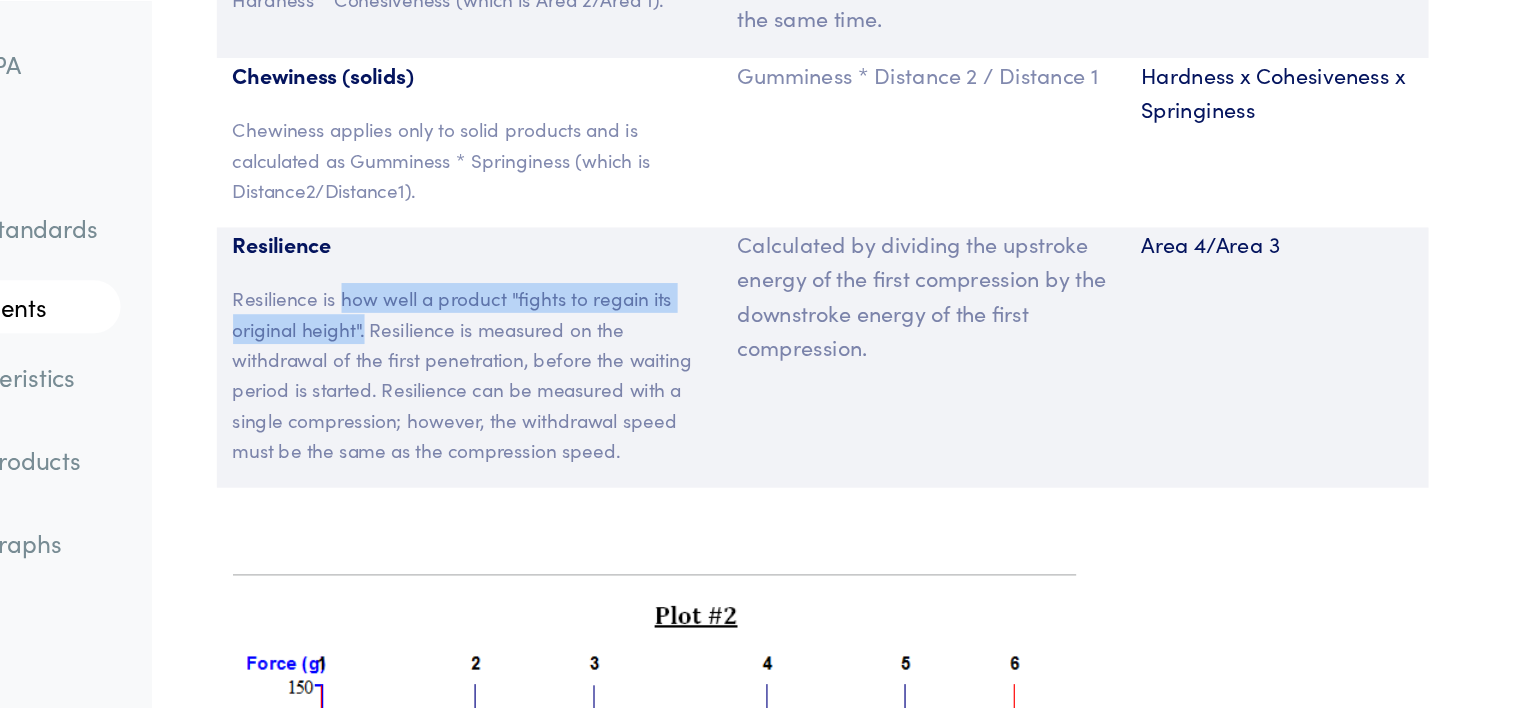 scroll, scrollTop: 13914, scrollLeft: 0, axis: vertical 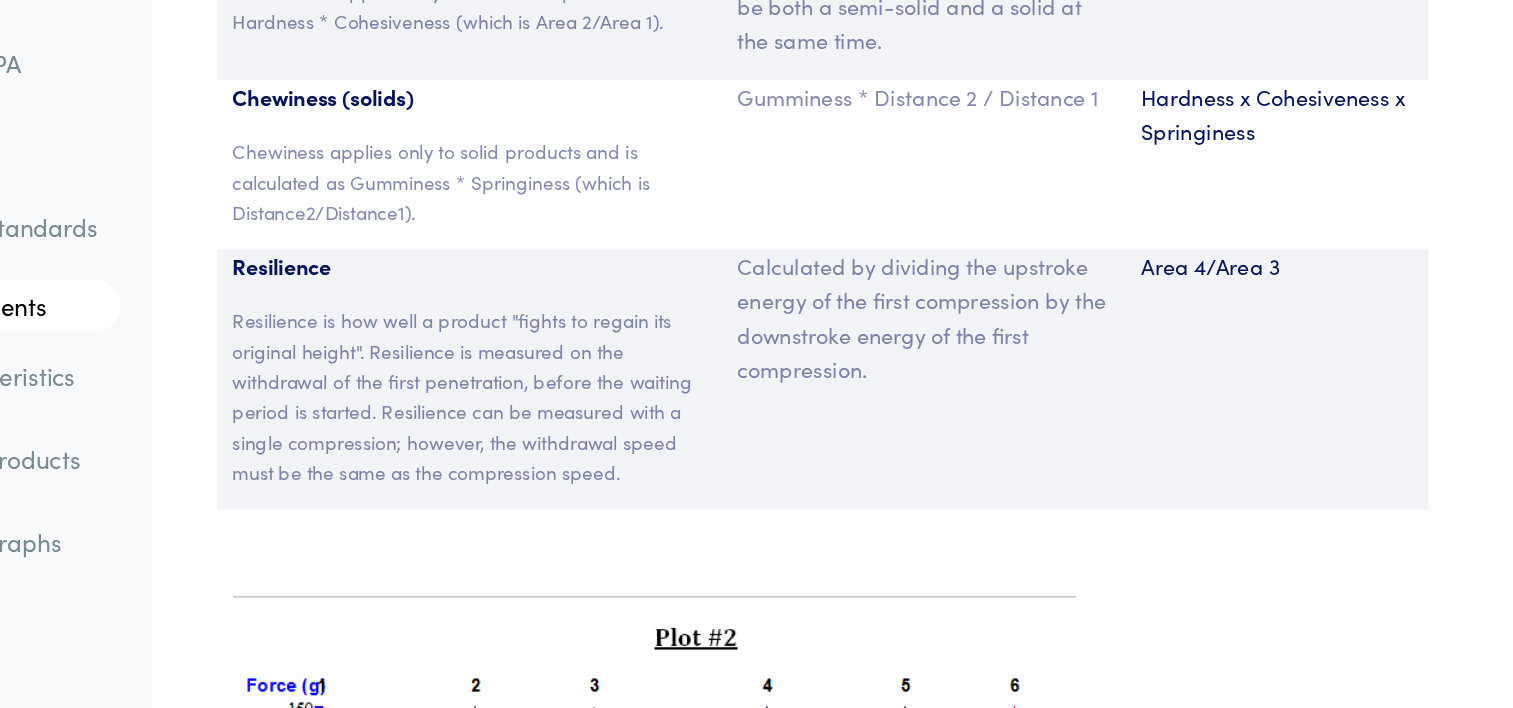 click on "Resilience is how well a product "fights to regain its original height". Resilience is measured on the withdrawal of the first penetration, before the waiting period is started. Resilience can be measured with a single compression; however, the withdrawal speed must be the same as the compression speed." at bounding box center (661, 292) 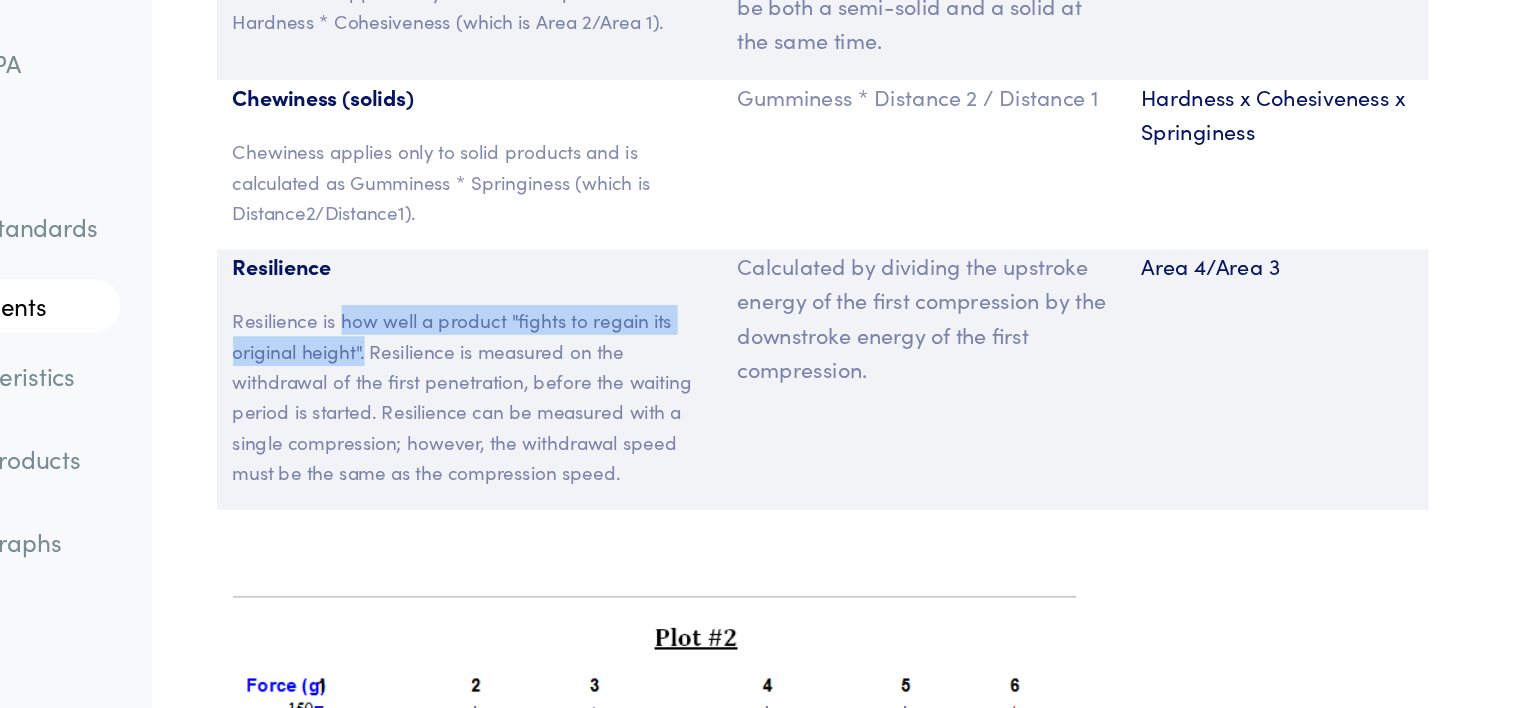 drag, startPoint x: 566, startPoint y: 309, endPoint x: 584, endPoint y: 344, distance: 39.357338 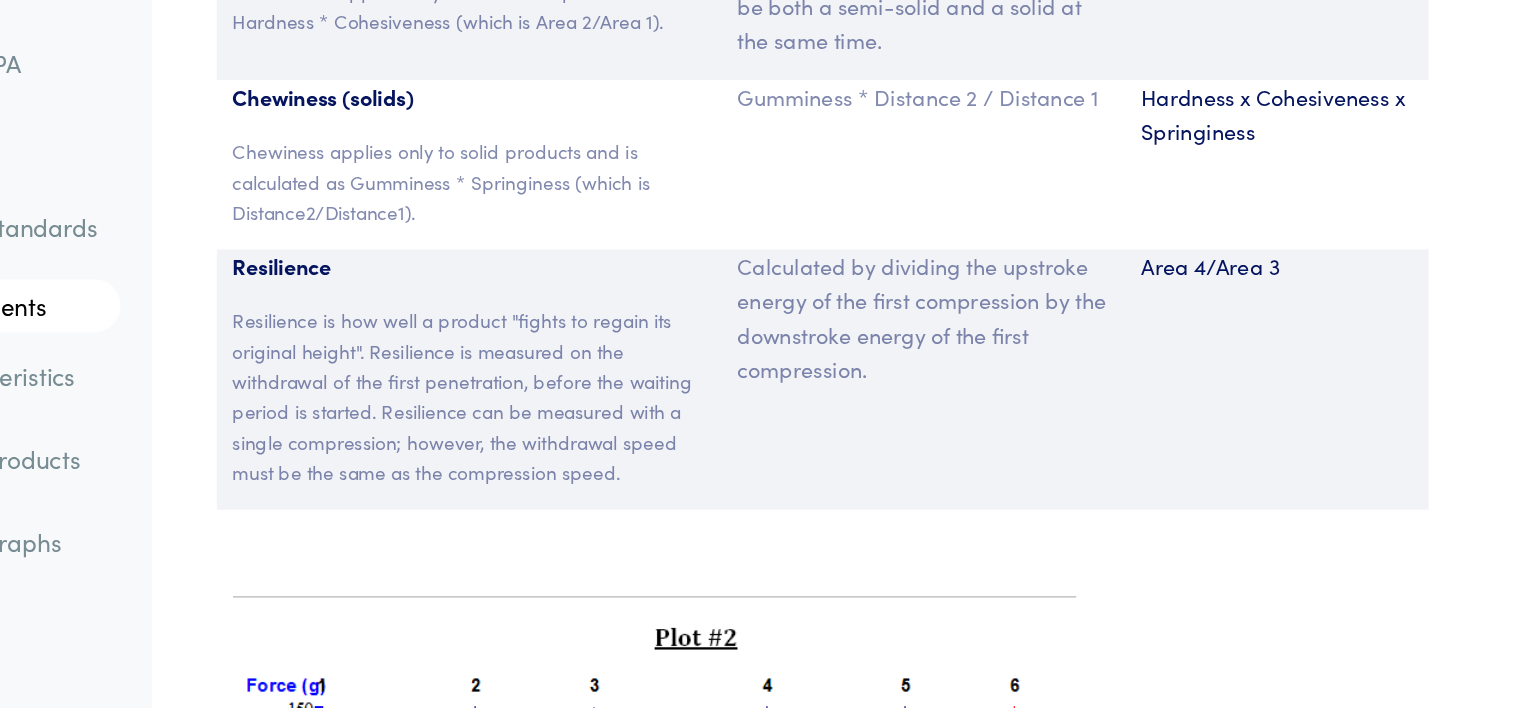 click on "Calculated by dividing the upstroke energy of the first compression by the downstroke energy of the first compression." at bounding box center [996, 280] 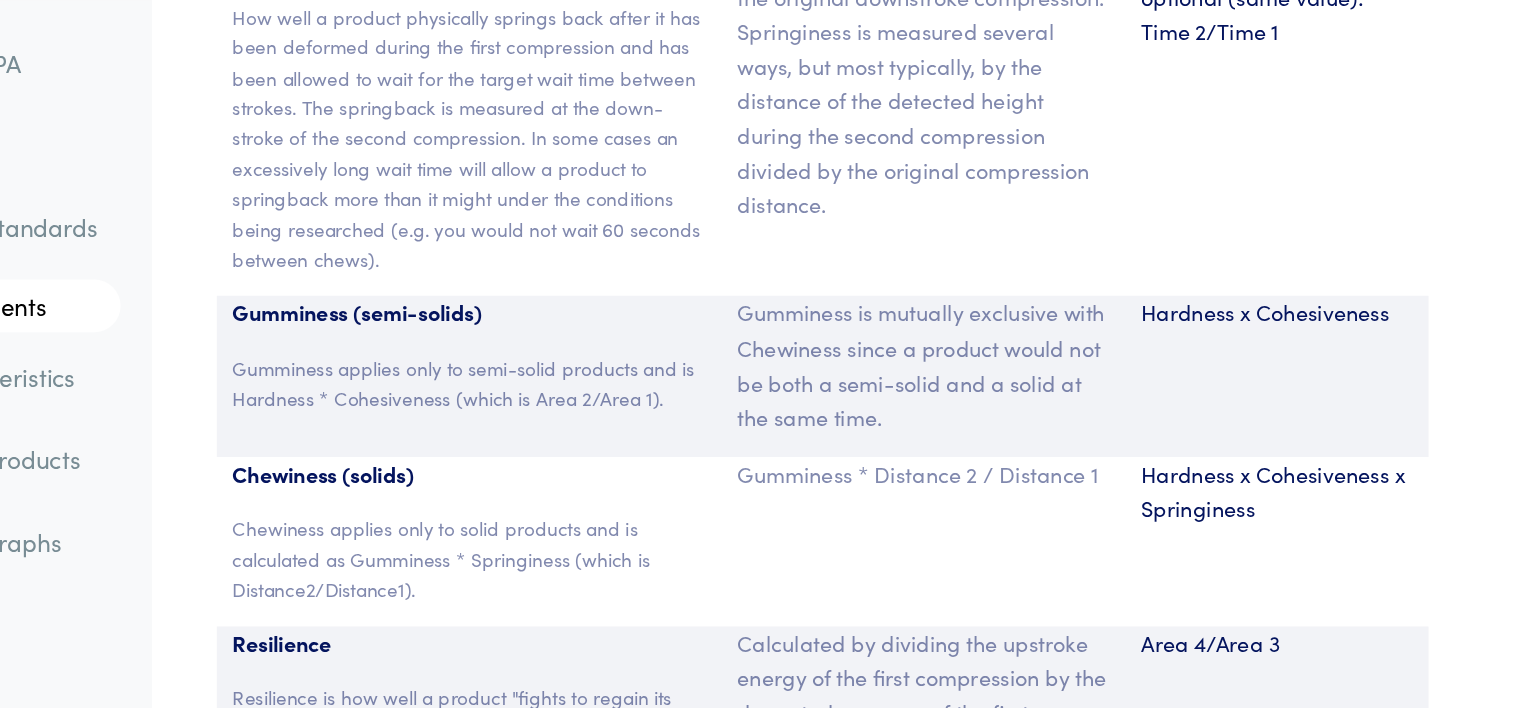 scroll, scrollTop: 13635, scrollLeft: 0, axis: vertical 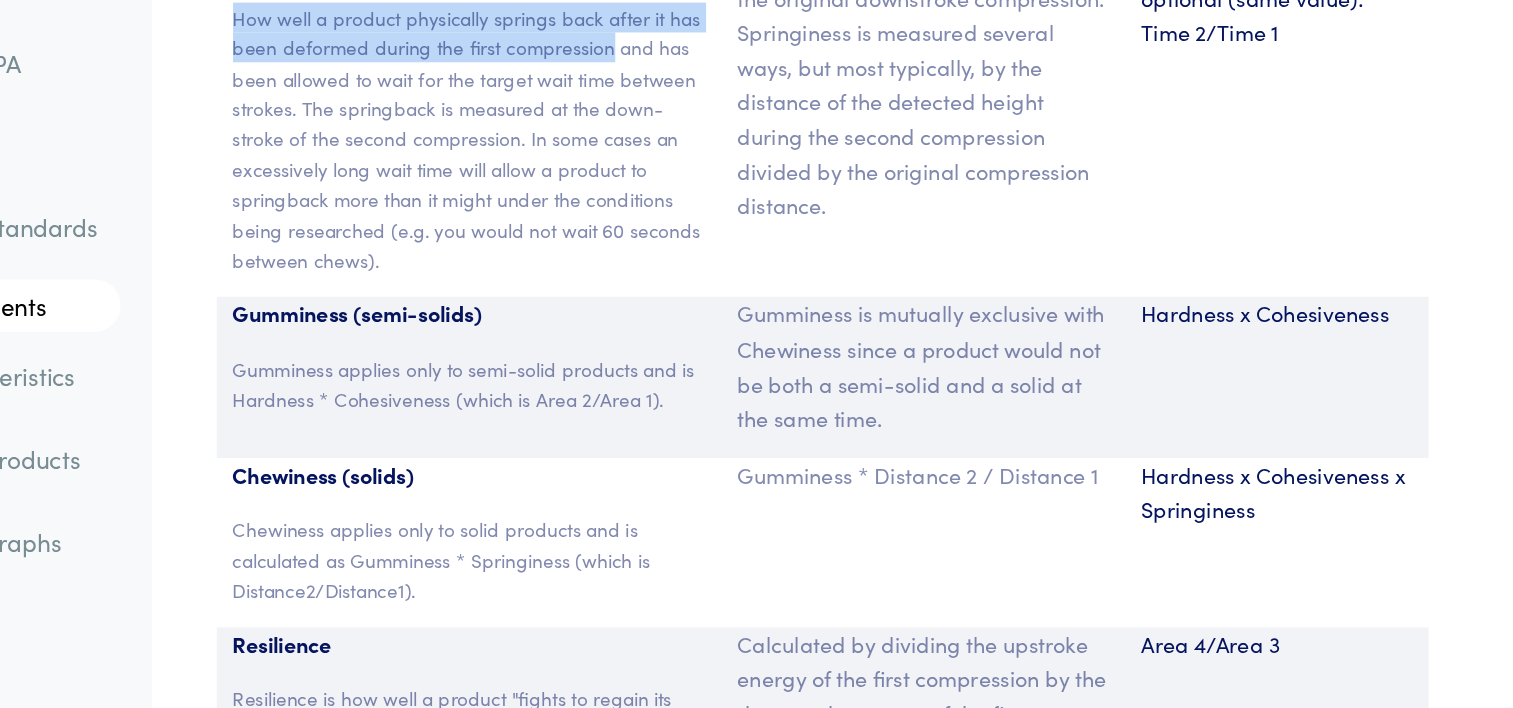 drag, startPoint x: 488, startPoint y: 87, endPoint x: 764, endPoint y: 118, distance: 277.73547 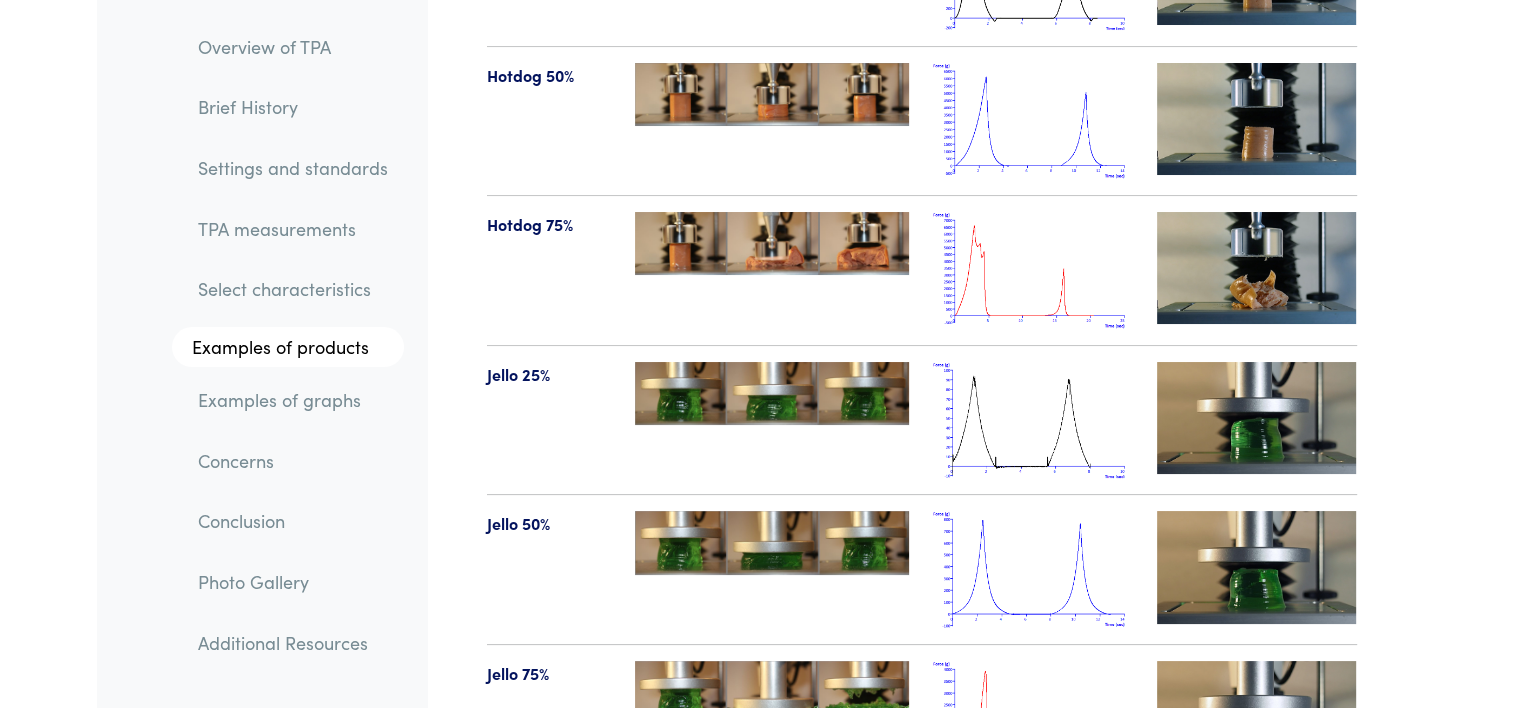 scroll, scrollTop: 22384, scrollLeft: 0, axis: vertical 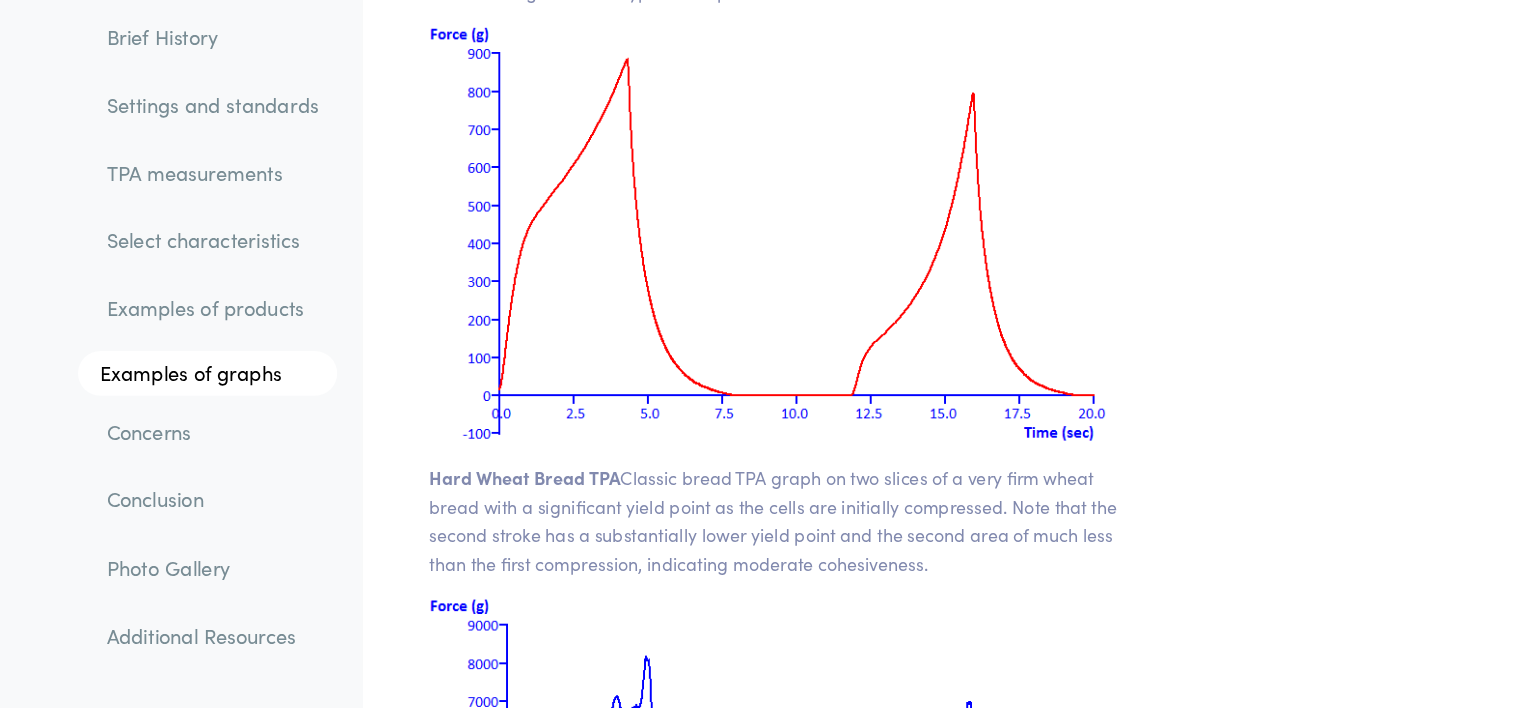 click at bounding box center (798, 282) 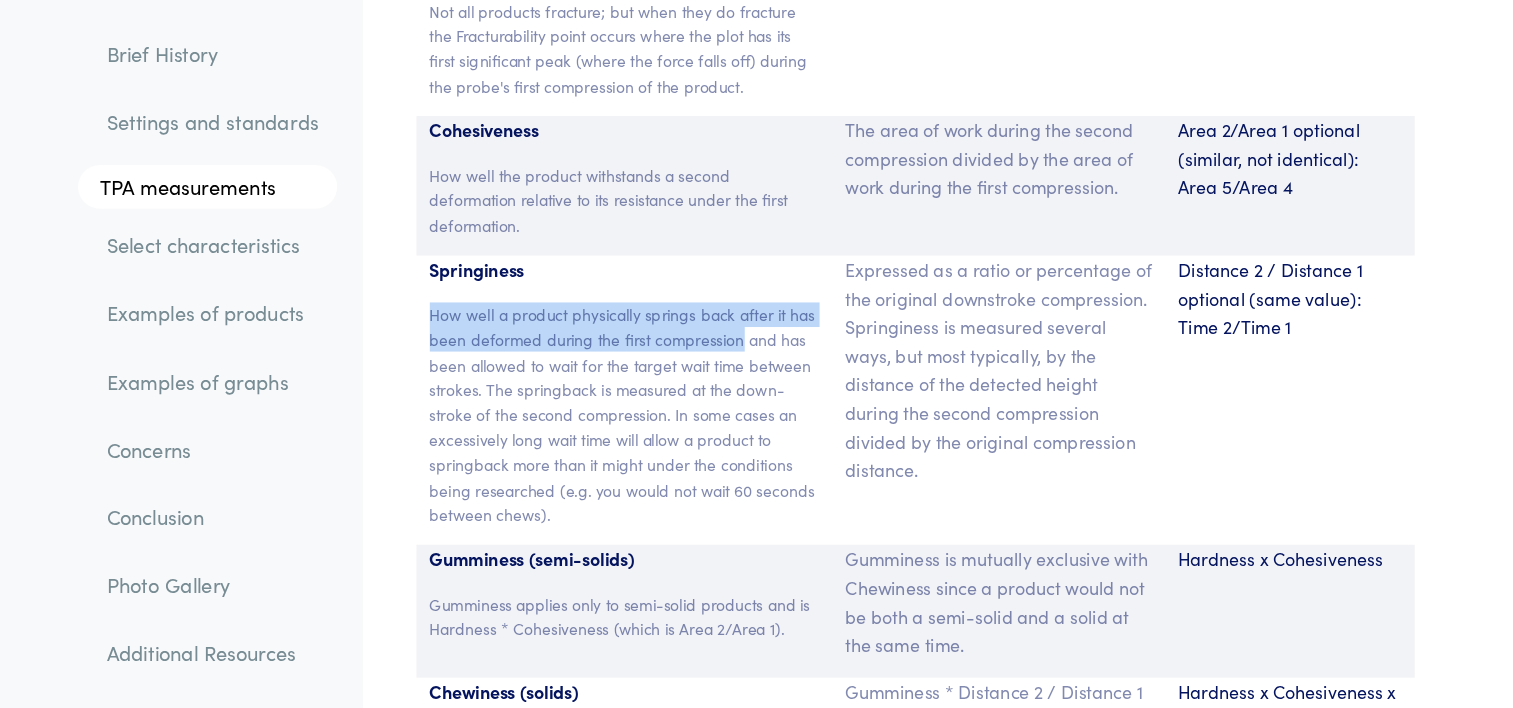 scroll, scrollTop: 13307, scrollLeft: 0, axis: vertical 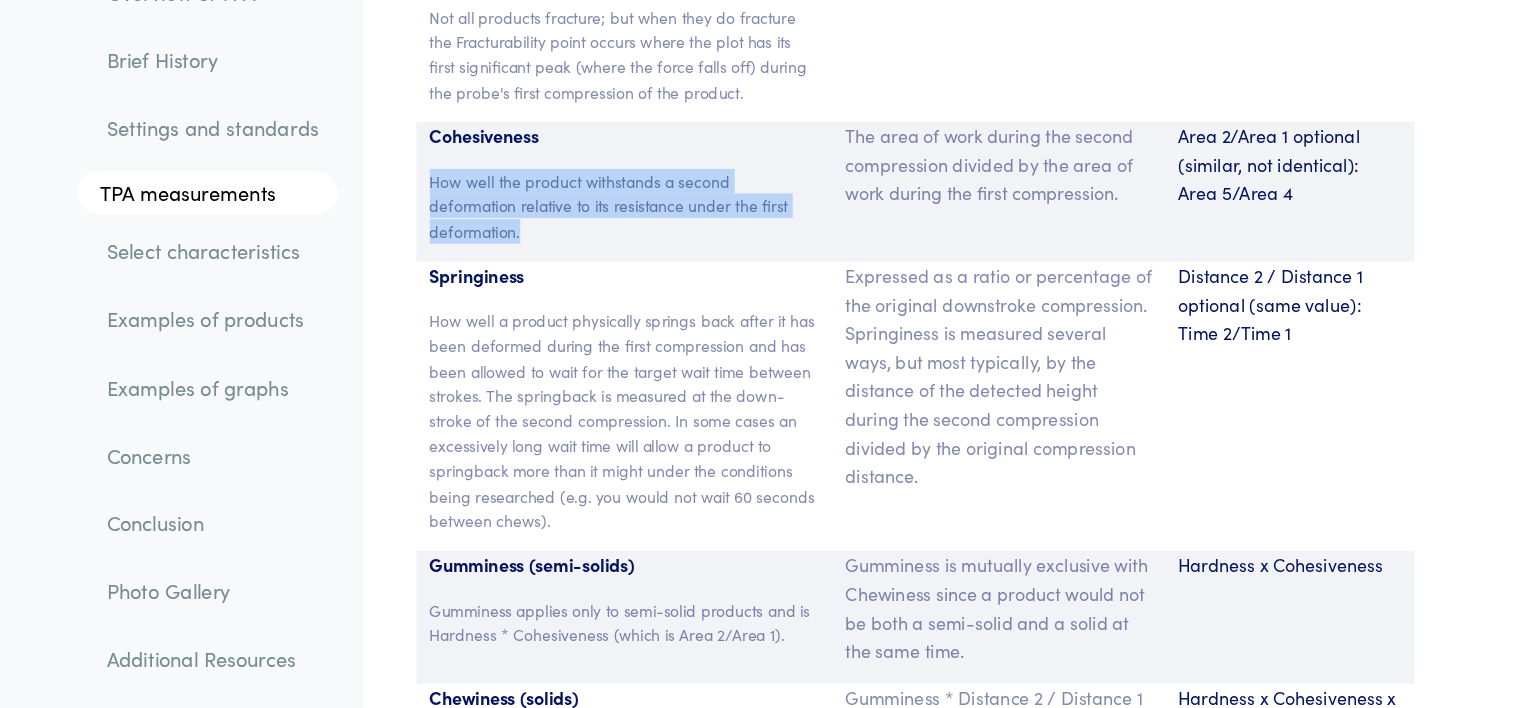 drag, startPoint x: 482, startPoint y: 291, endPoint x: 591, endPoint y: 335, distance: 117.54574 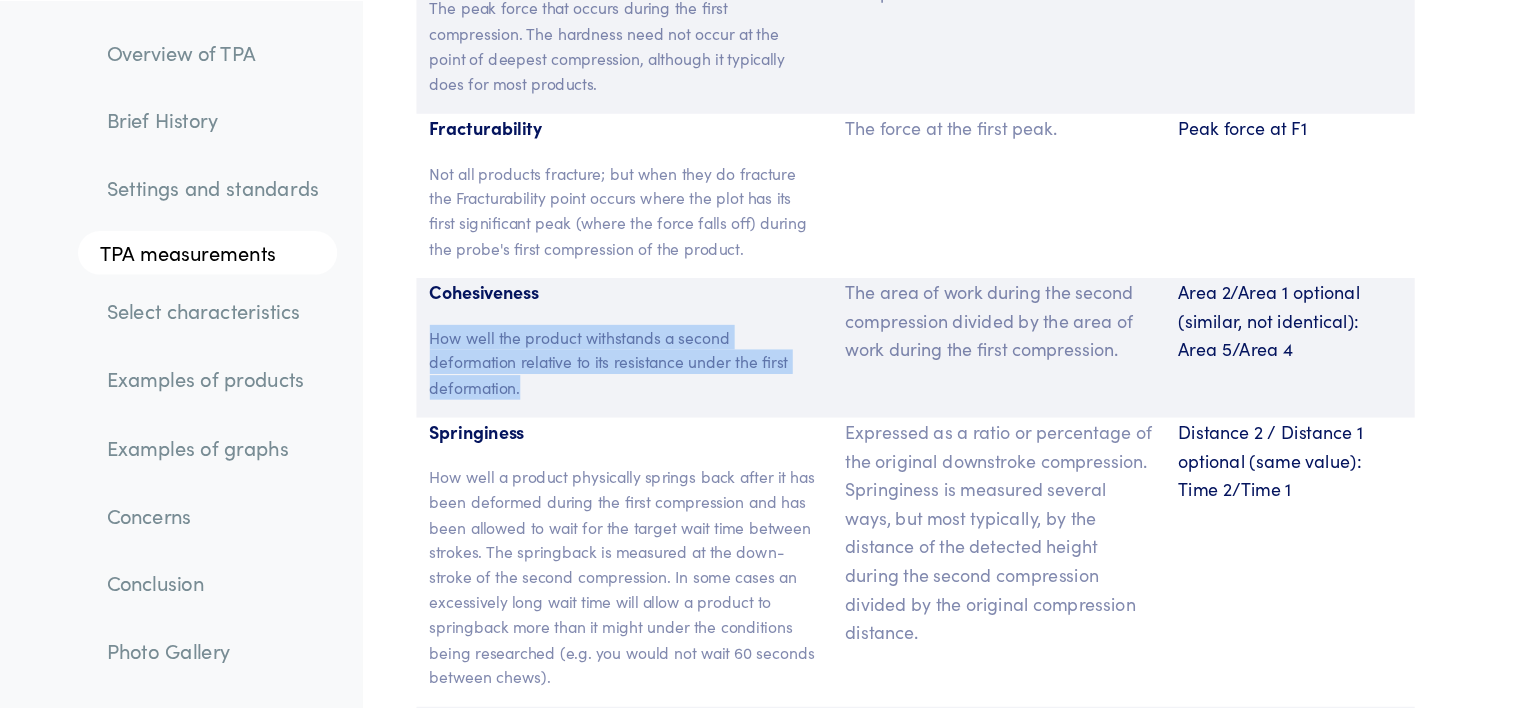 scroll, scrollTop: 12931, scrollLeft: 0, axis: vertical 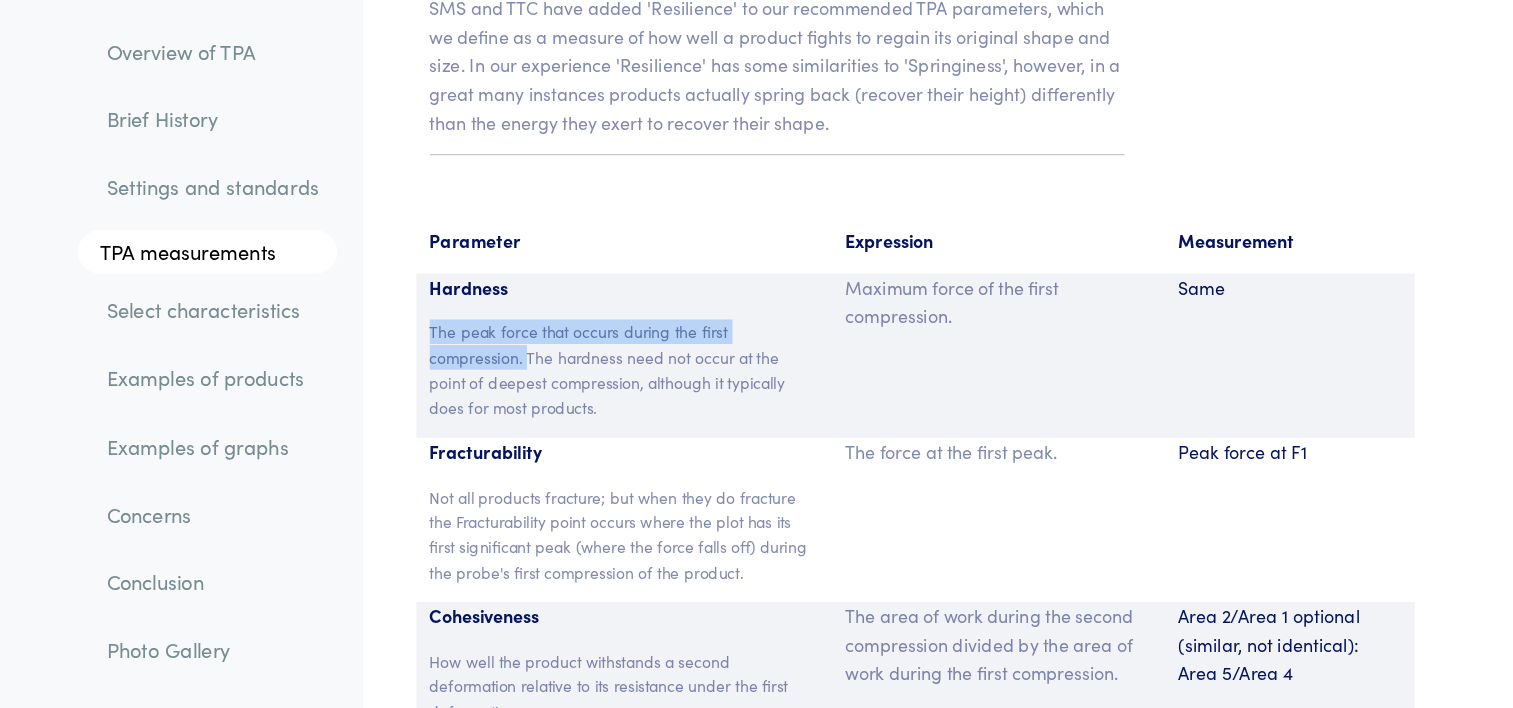 drag, startPoint x: 487, startPoint y: 375, endPoint x: 575, endPoint y: 398, distance: 90.95603 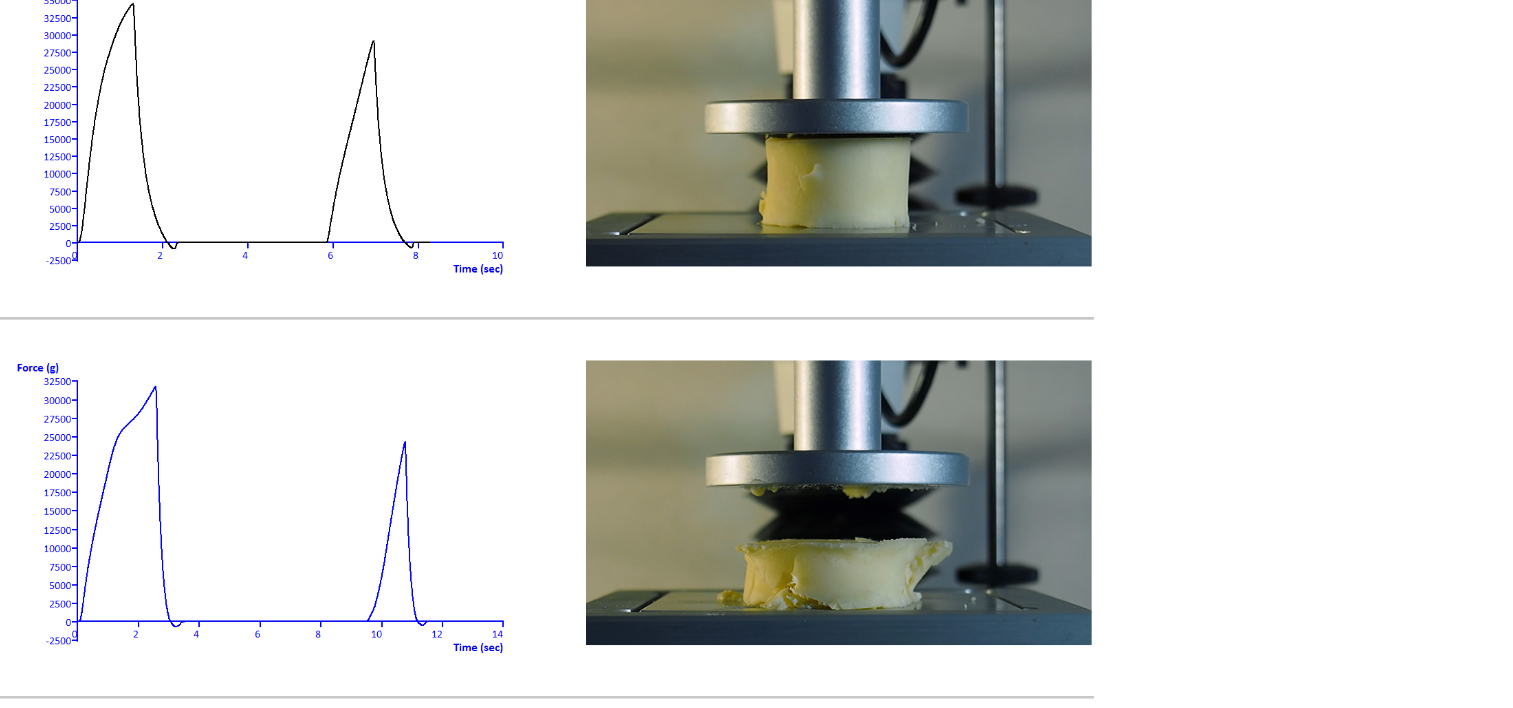 scroll, scrollTop: 21661, scrollLeft: 0, axis: vertical 